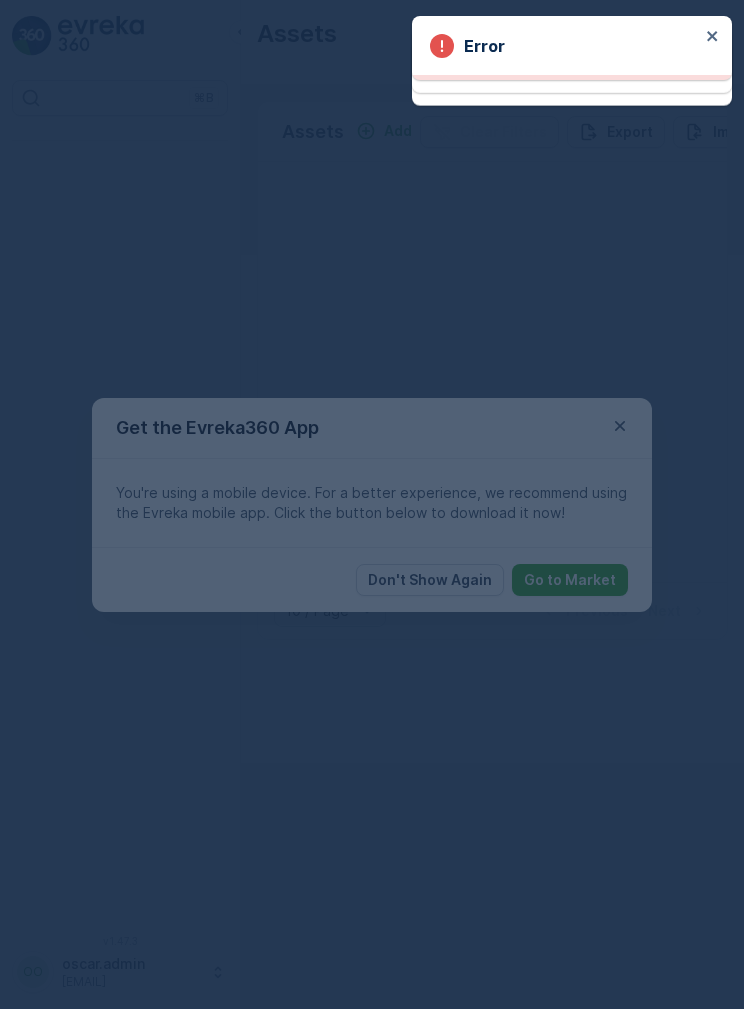 scroll, scrollTop: 0, scrollLeft: 0, axis: both 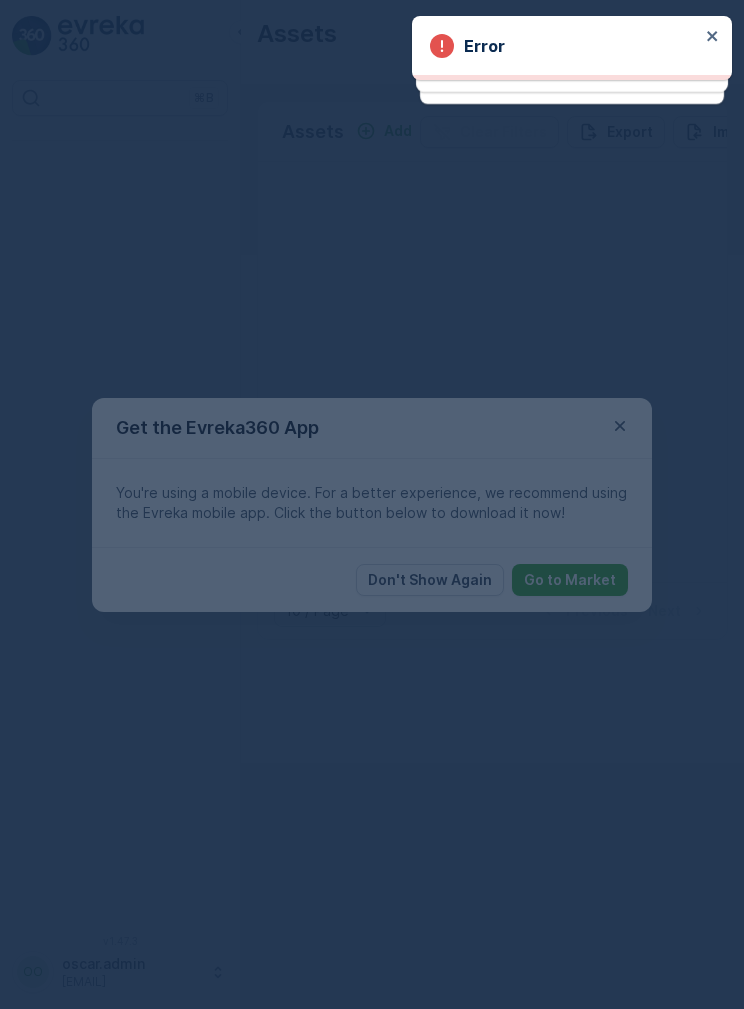 click at bounding box center (372, 504) 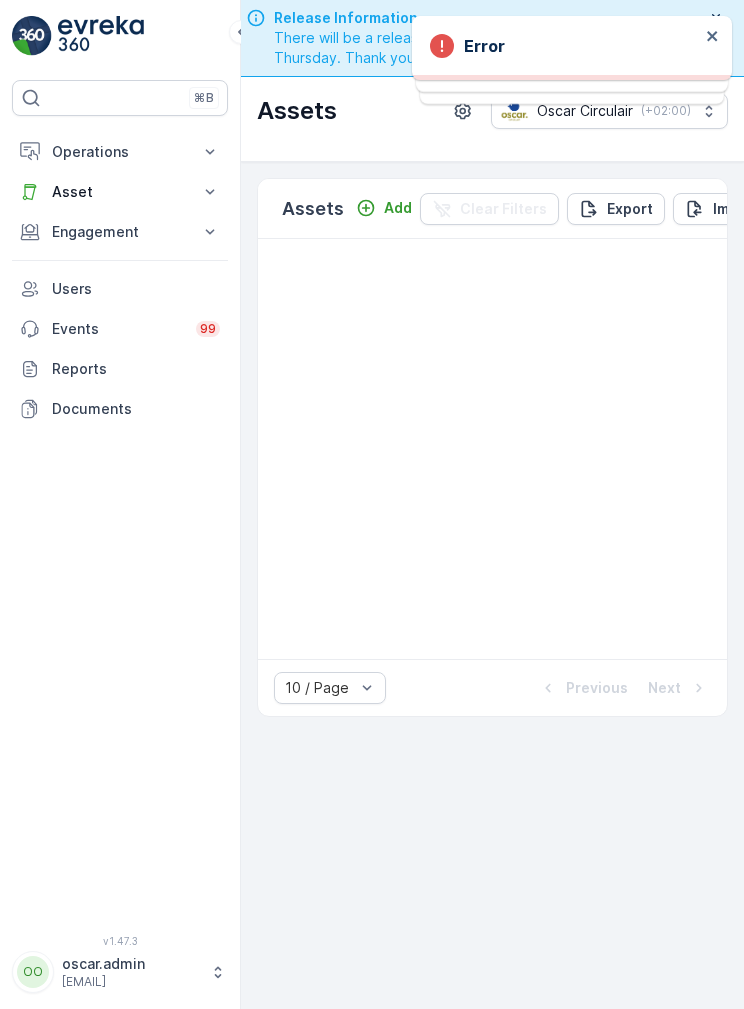 click on "Operations" at bounding box center (120, 152) 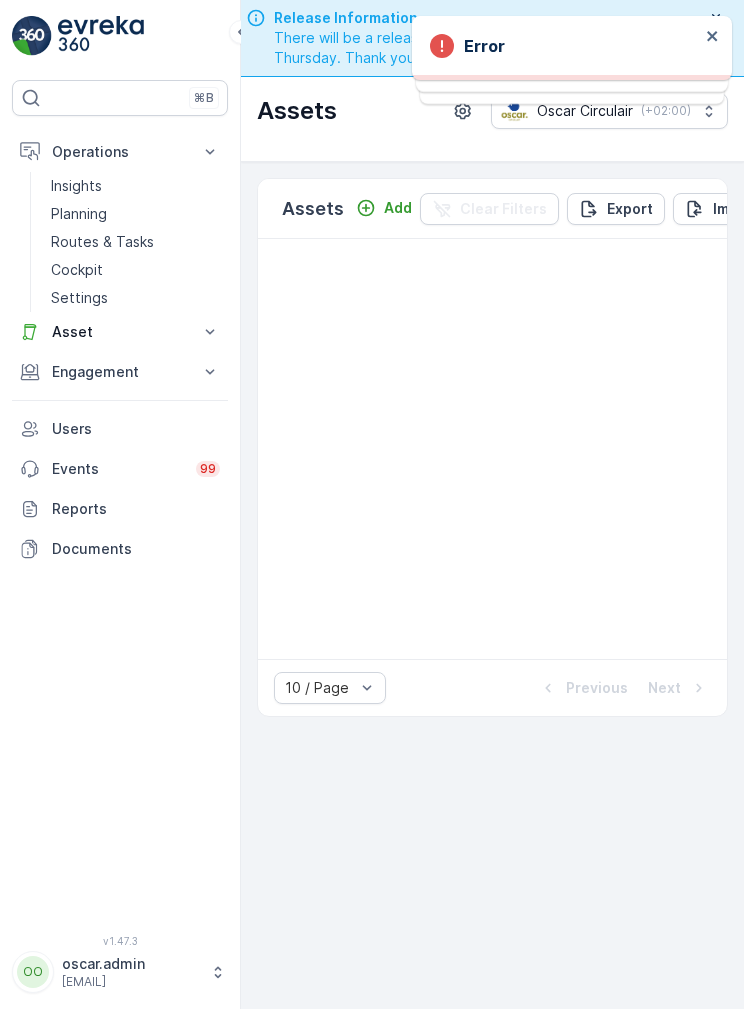 click on "Cockpit" at bounding box center [77, 270] 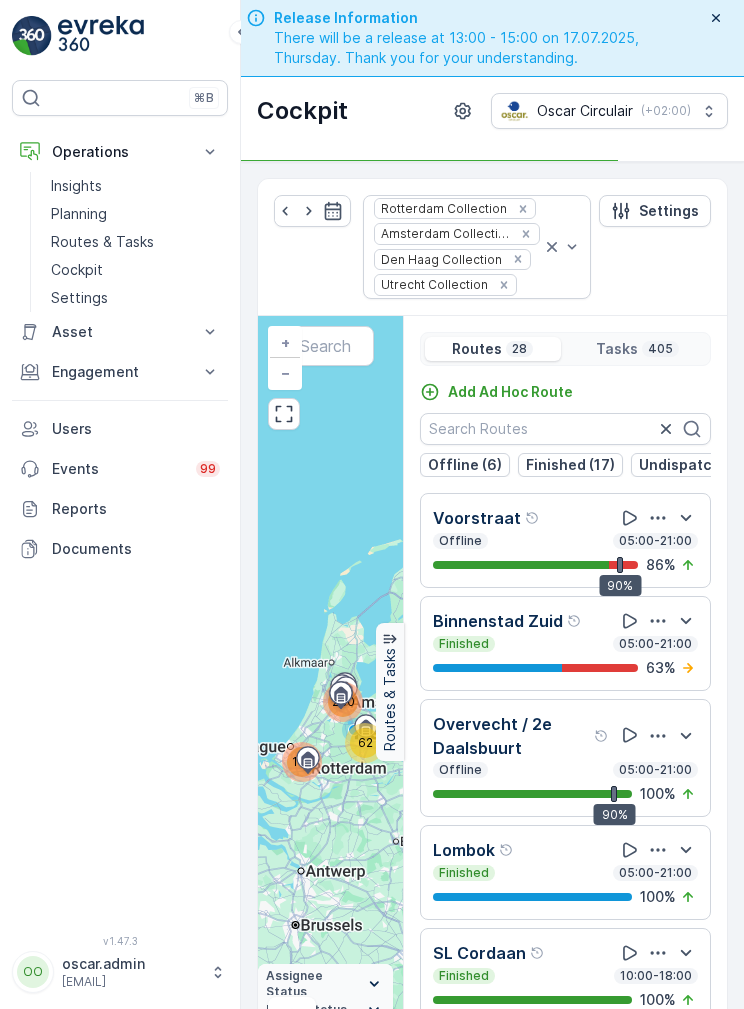 click on "Undispatched   (4)" at bounding box center (700, 465) 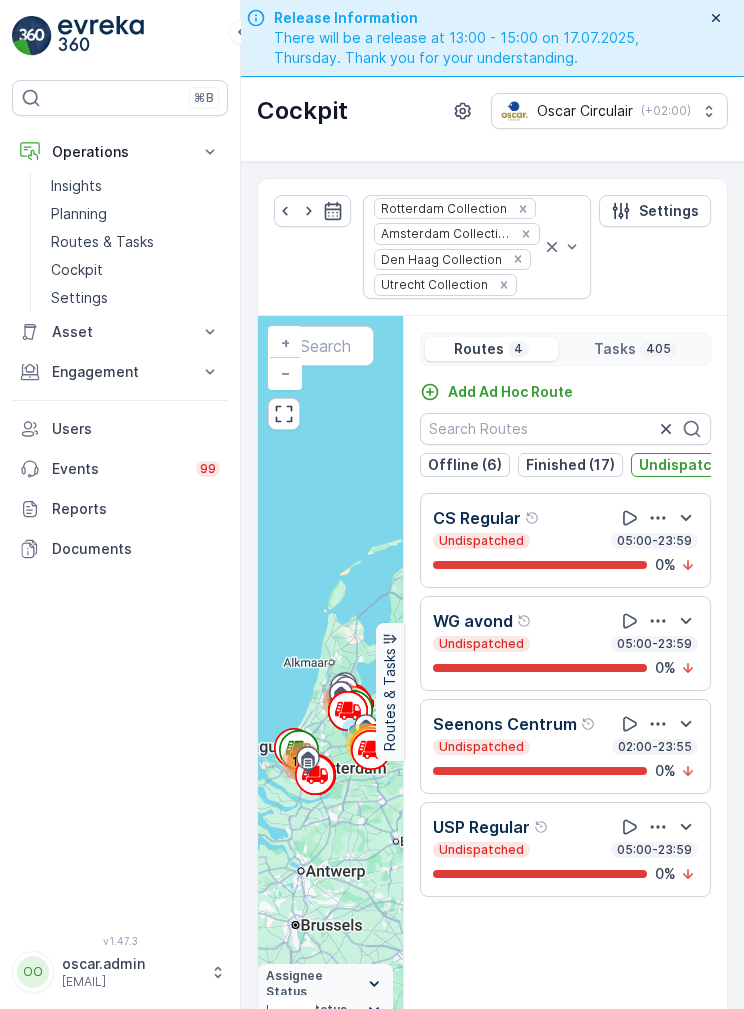 click on "Undispatched   (4)" at bounding box center [700, 465] 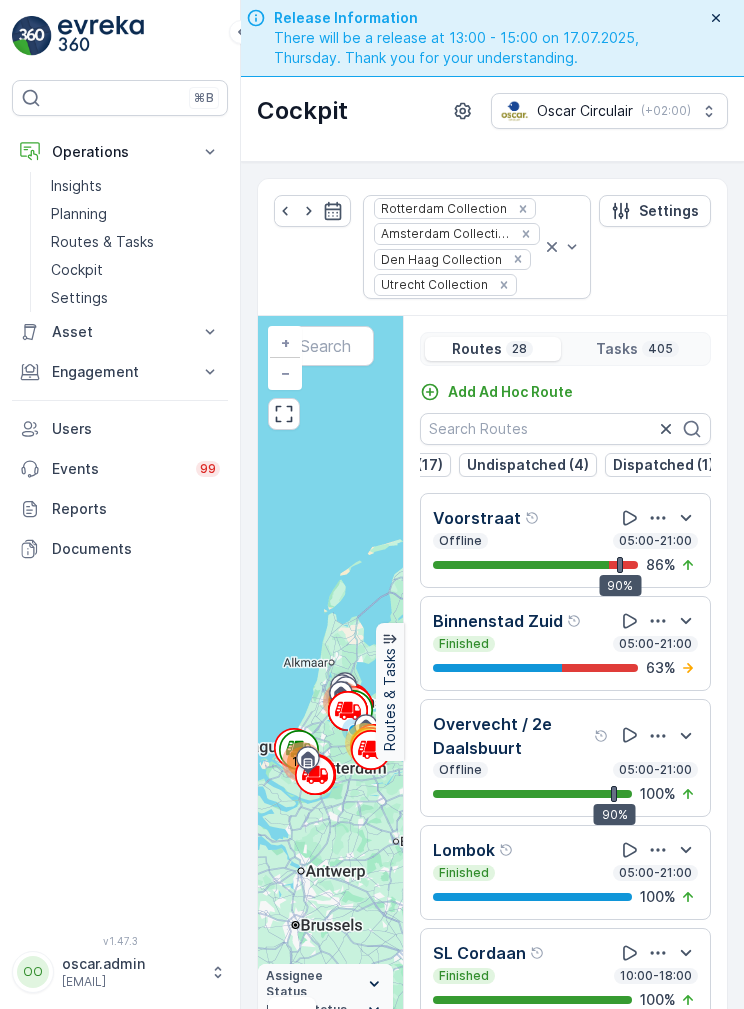scroll, scrollTop: 0, scrollLeft: 170, axis: horizontal 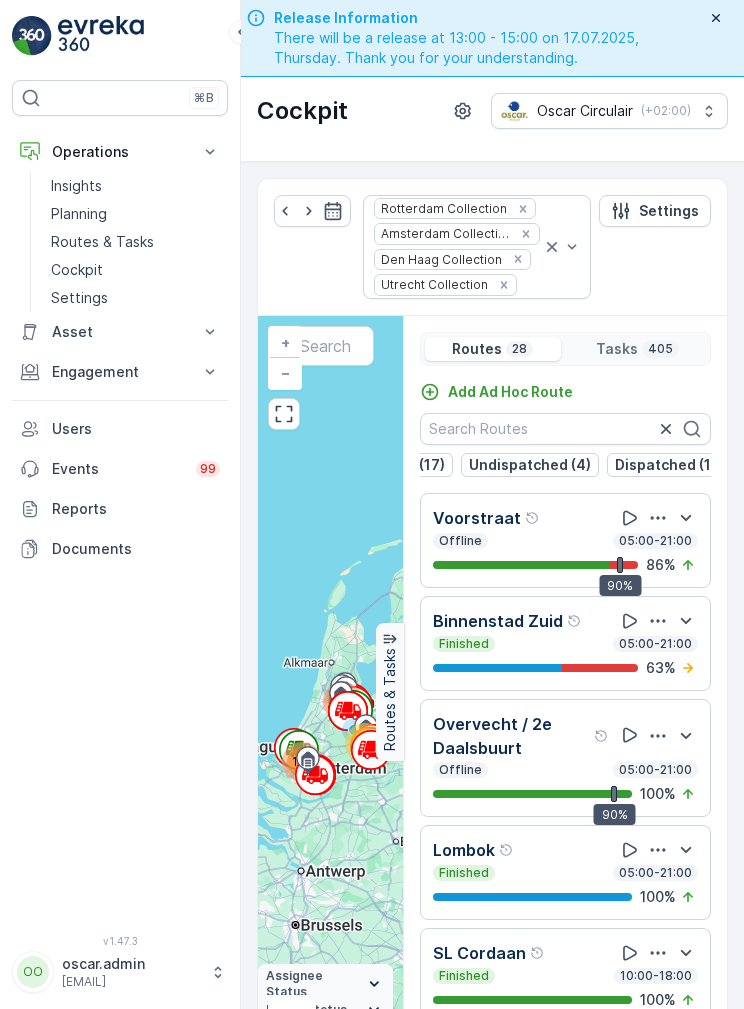 click on "Dispatched   (1)" at bounding box center [665, 465] 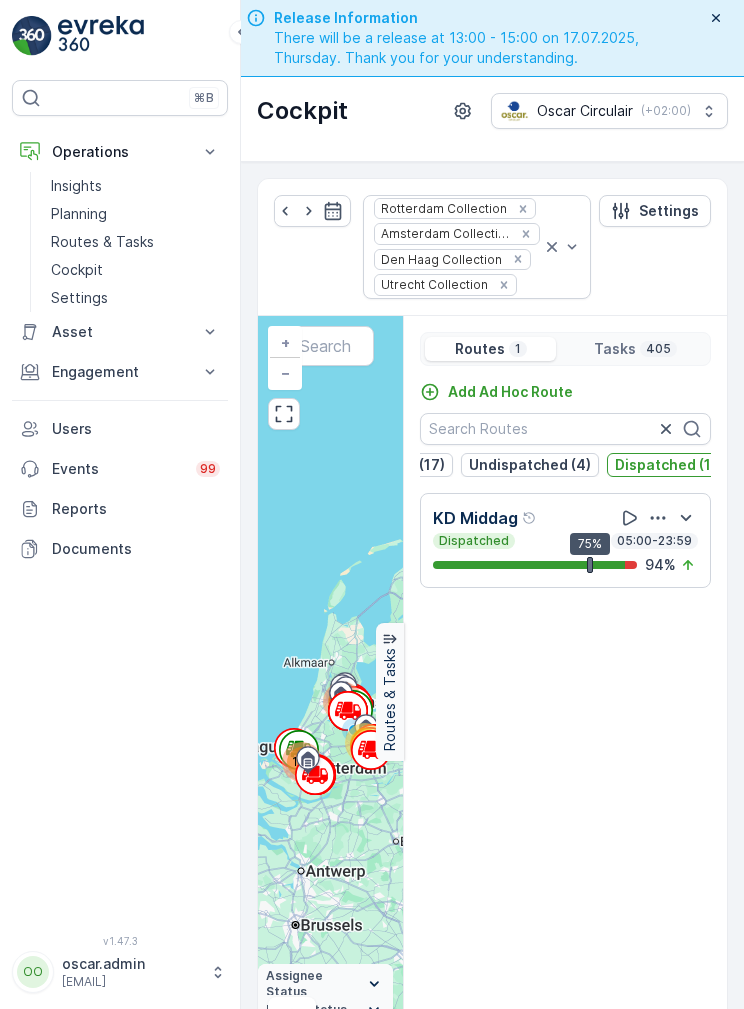 click on "Dispatched   (1)" at bounding box center (665, 465) 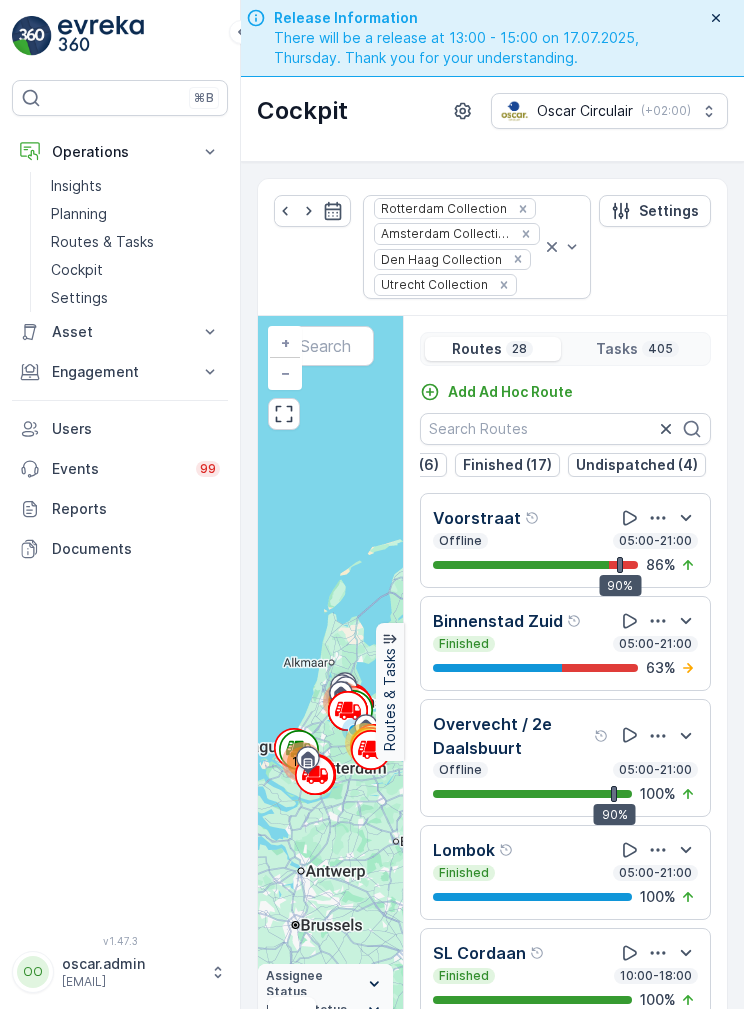 scroll, scrollTop: 0, scrollLeft: 67, axis: horizontal 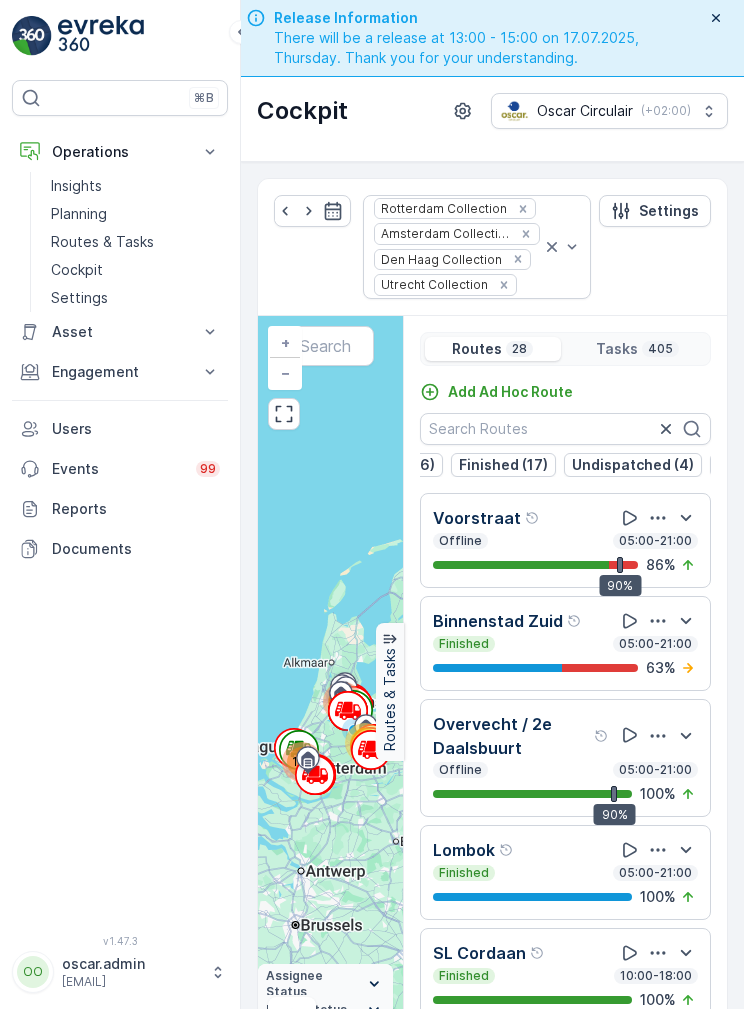 click on "04.08.2025" at bounding box center (312, 211) 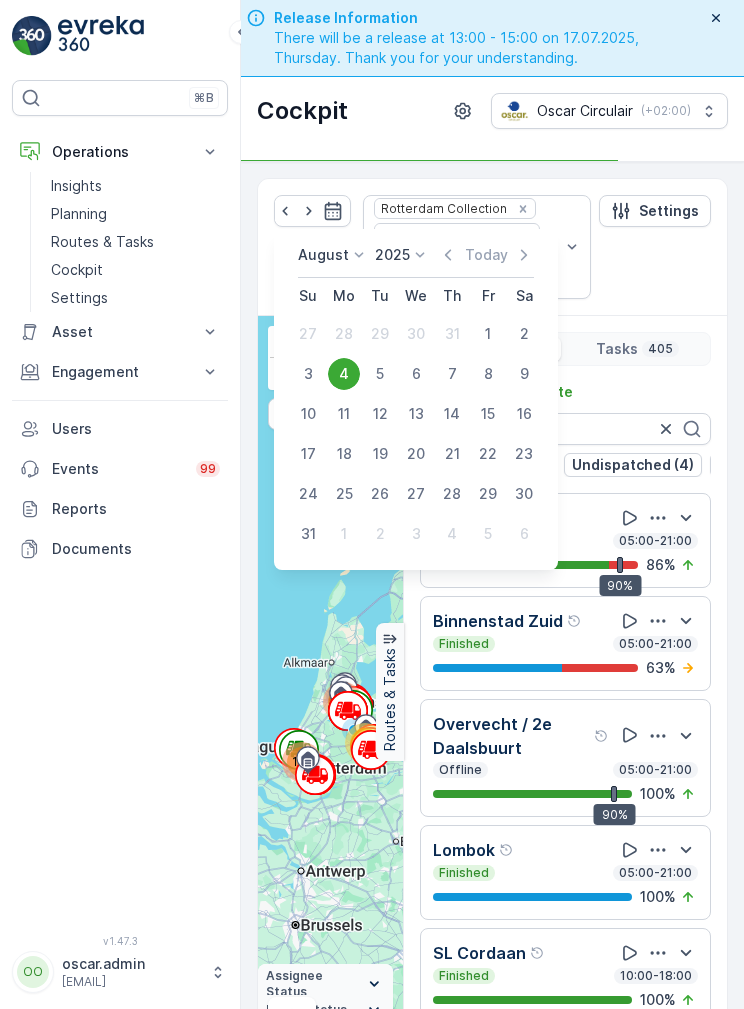 click on "4" at bounding box center [344, 374] 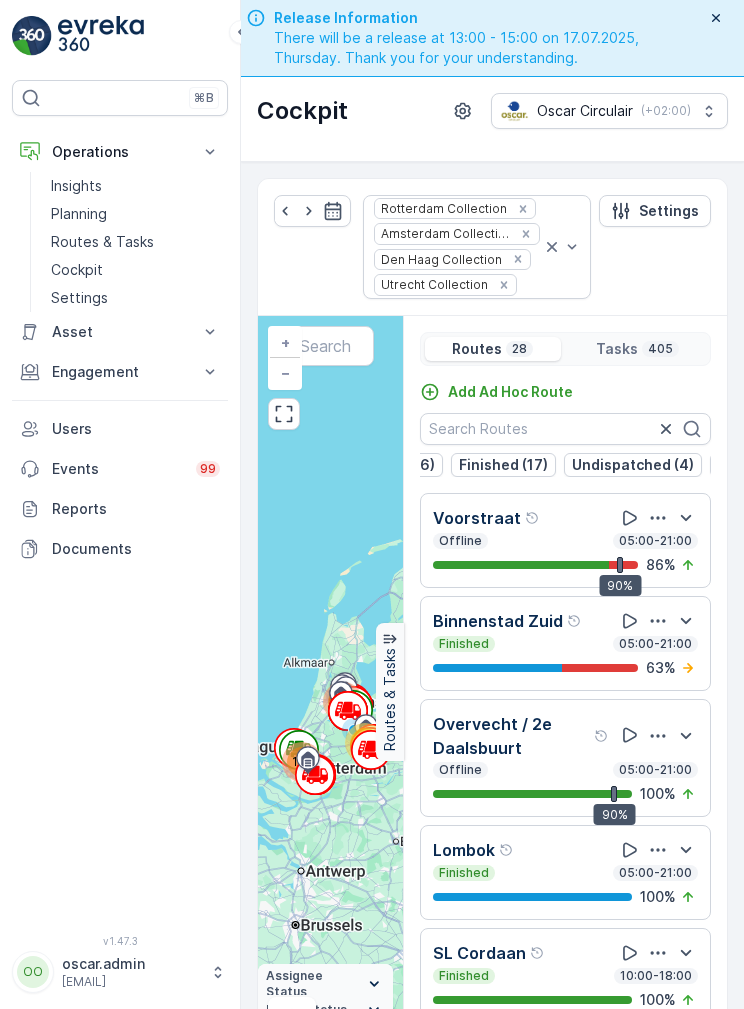 click on "Finished   (17)" at bounding box center (503, 465) 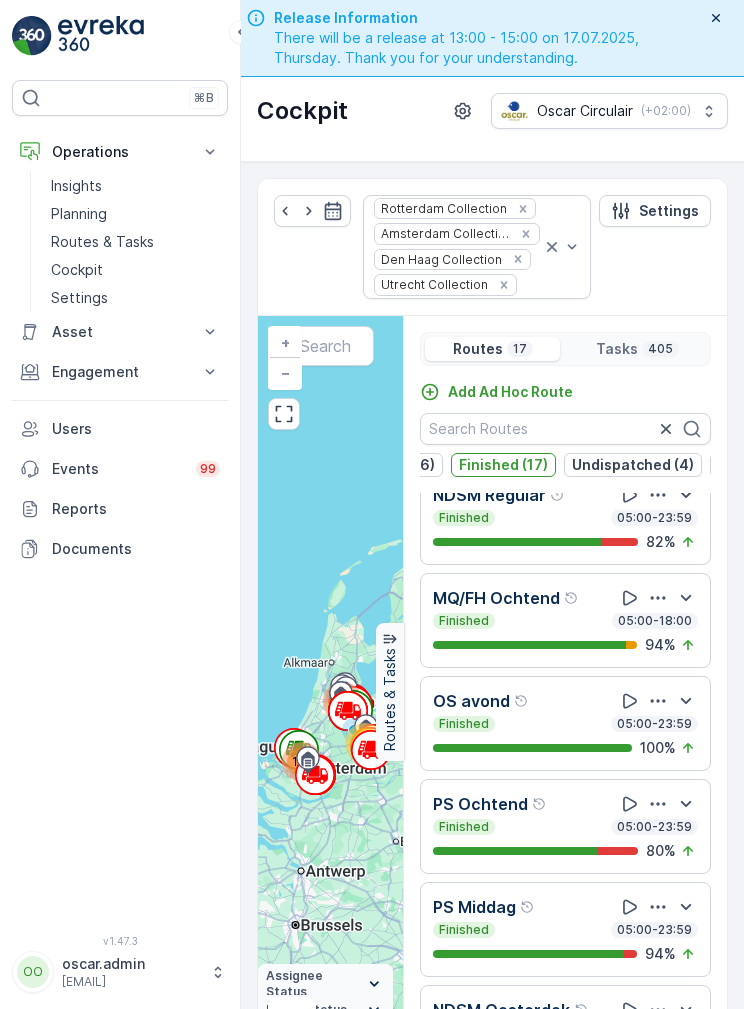 scroll, scrollTop: 1051, scrollLeft: 0, axis: vertical 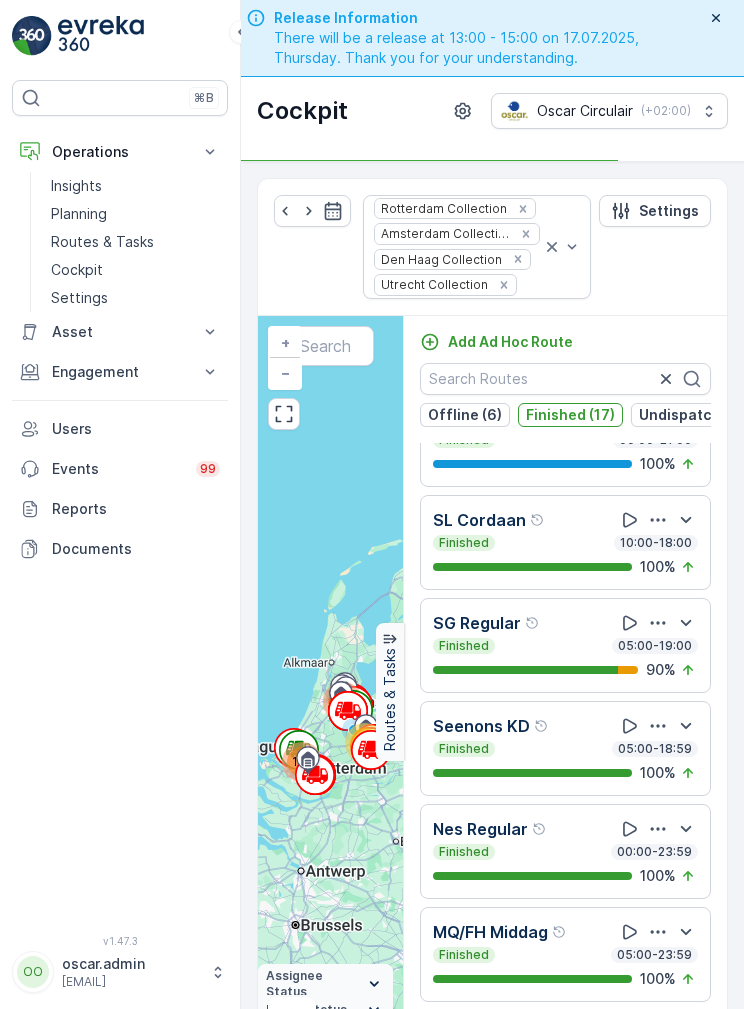 click on "Offline   (6)" at bounding box center [465, 415] 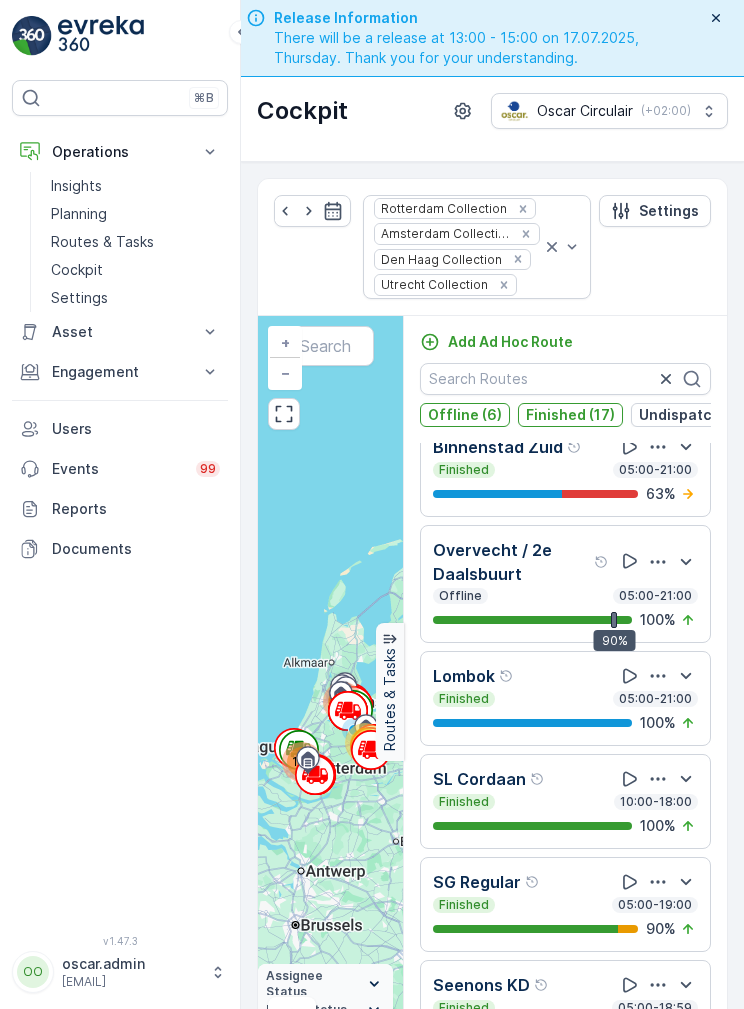 scroll, scrollTop: 0, scrollLeft: 0, axis: both 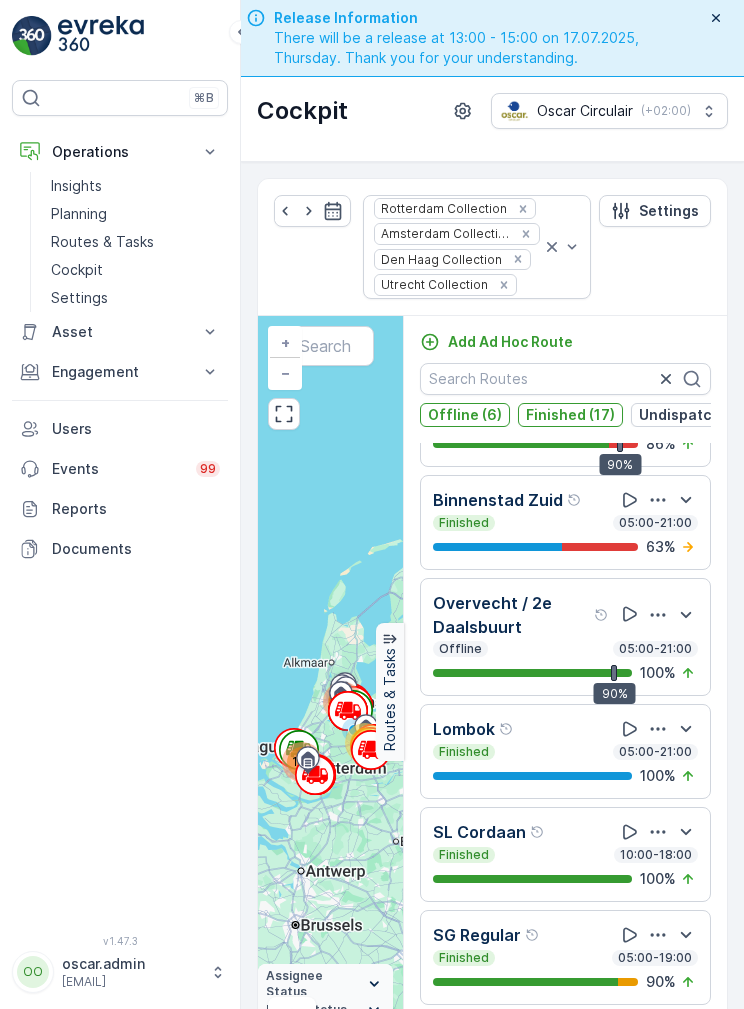 click on "Finished   (17)" at bounding box center [570, 415] 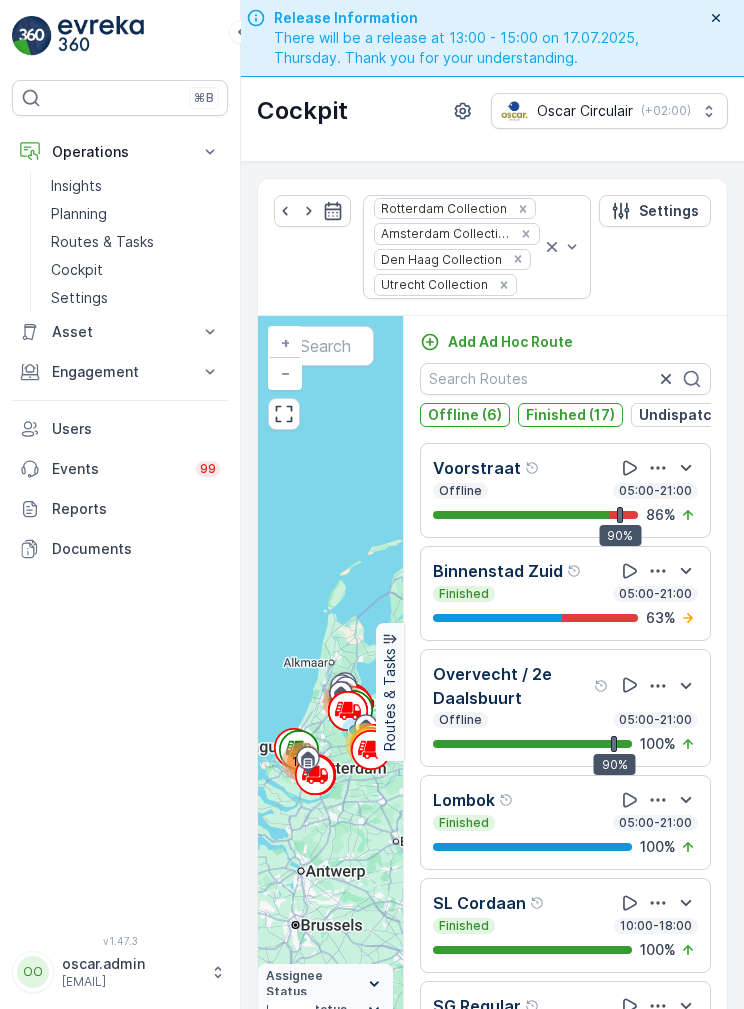 scroll, scrollTop: 0, scrollLeft: 0, axis: both 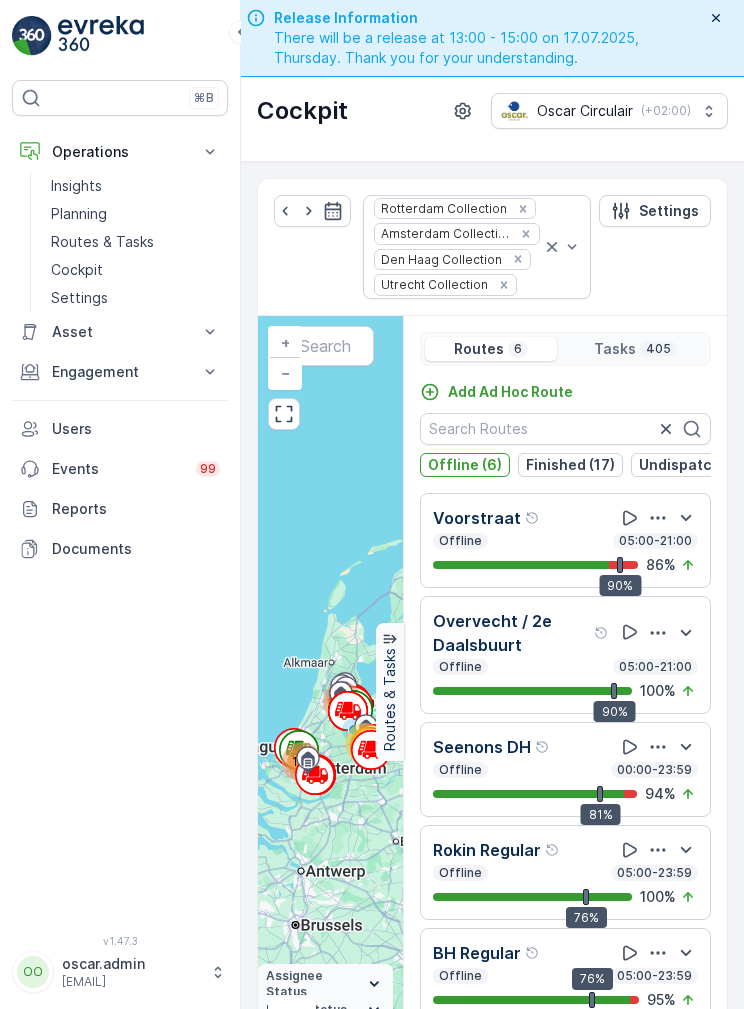 click on "Offline   (6)" at bounding box center [465, 465] 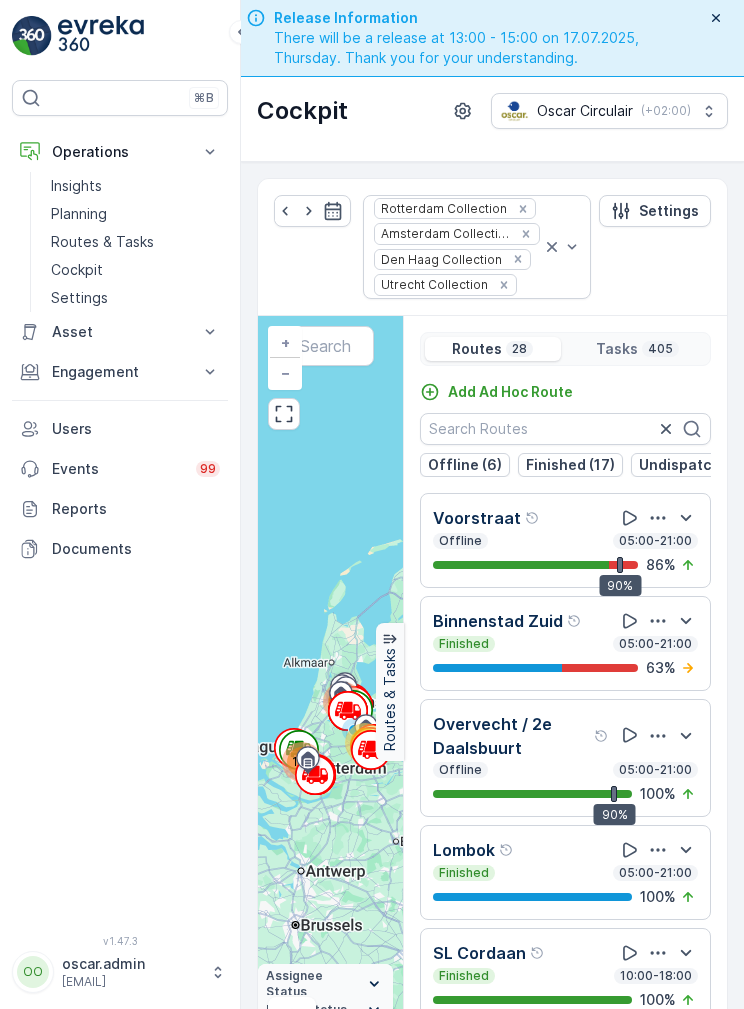 click on "Undispatched   (4)" at bounding box center [700, 465] 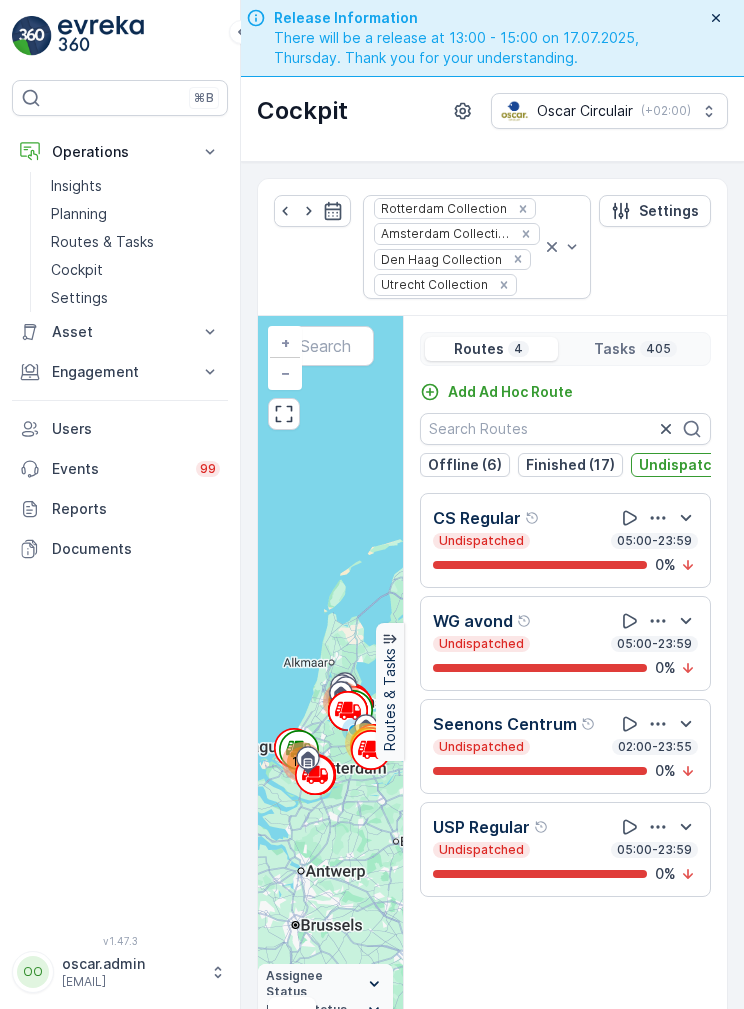 click 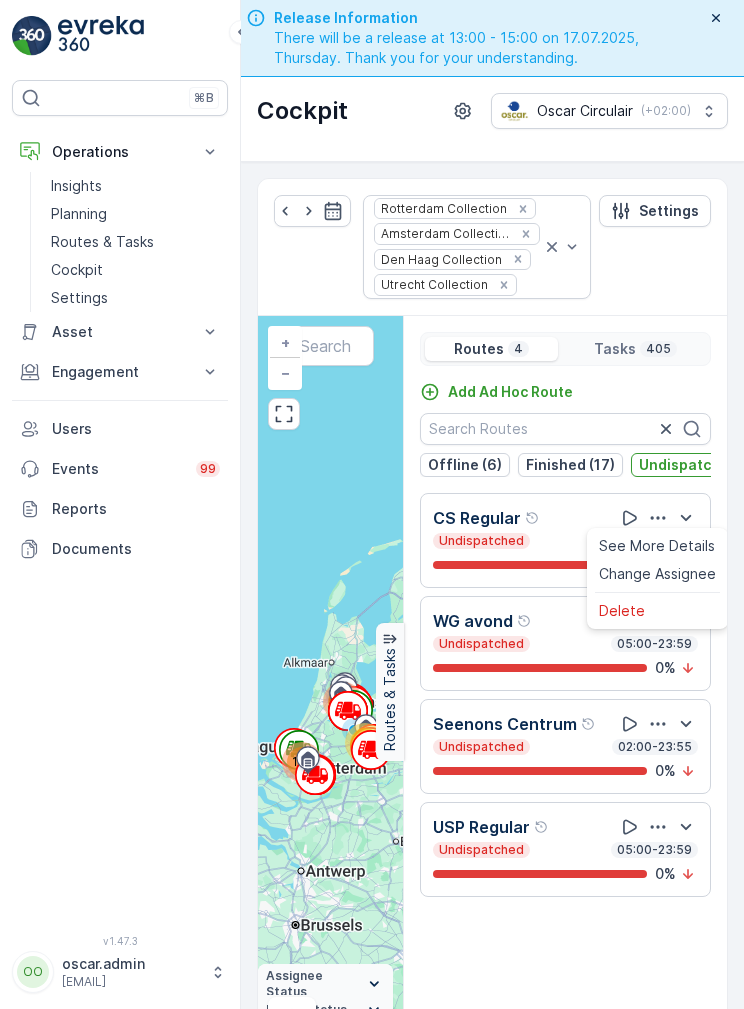 click on "See More Details" at bounding box center [657, 546] 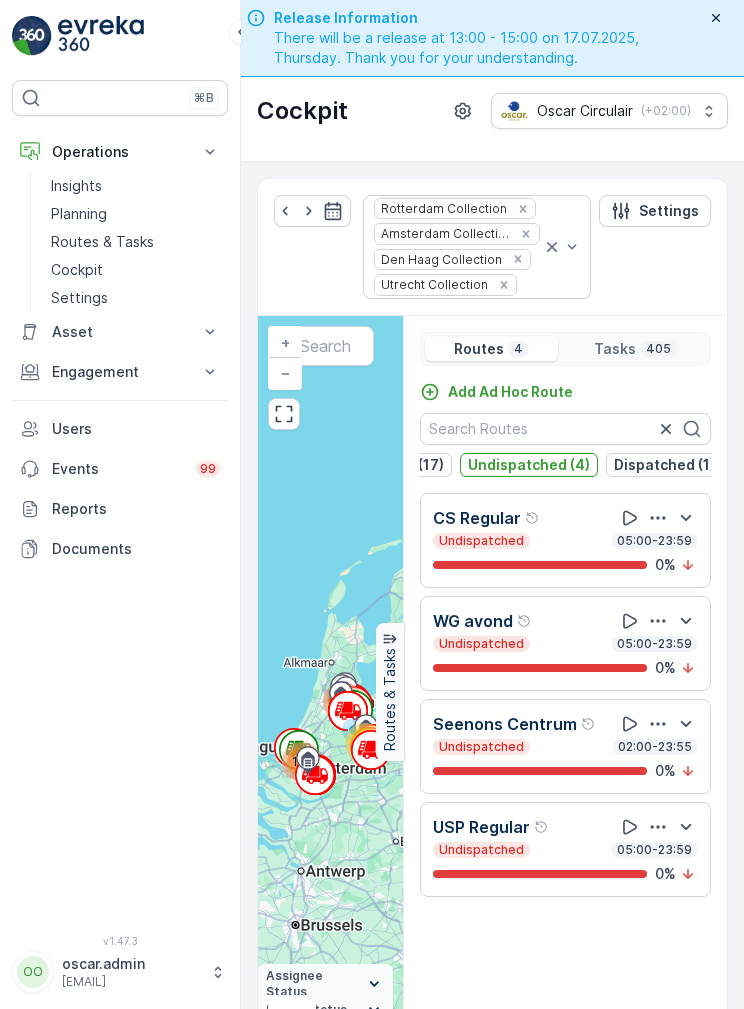 scroll, scrollTop: 0, scrollLeft: 170, axis: horizontal 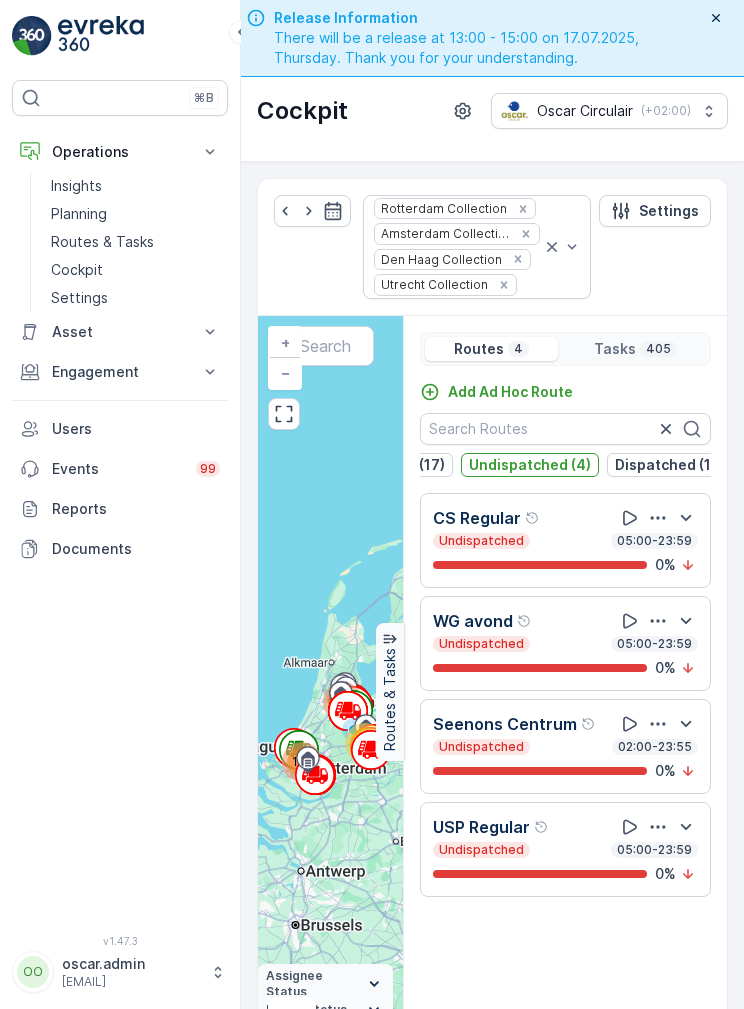 click on "Undispatched   (4)" at bounding box center [530, 465] 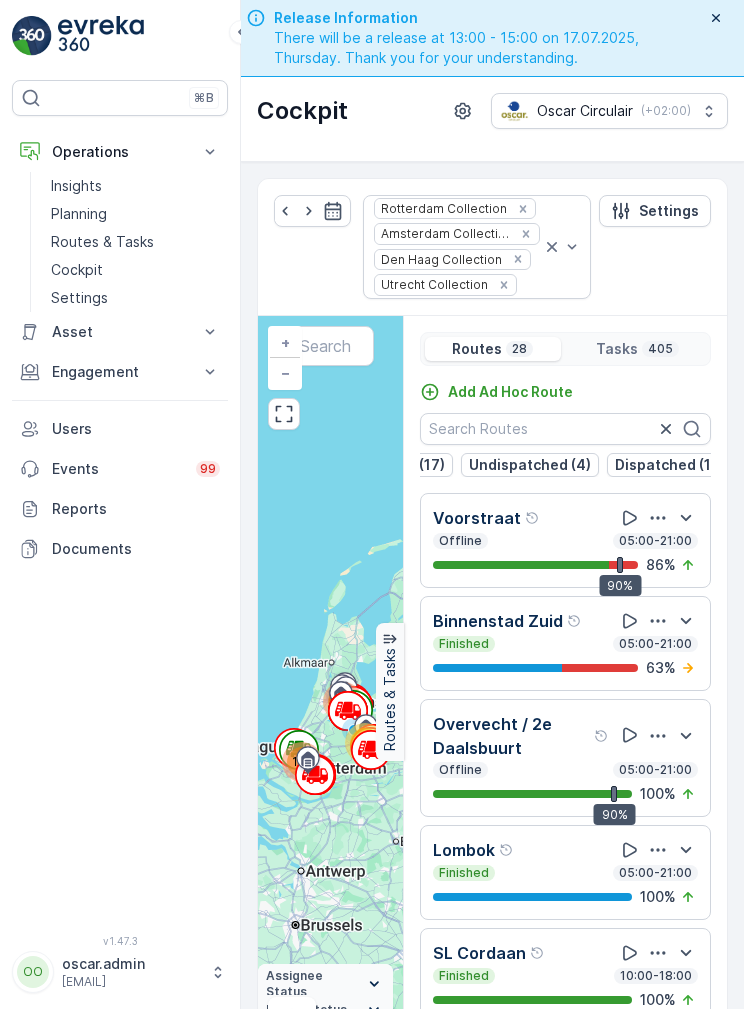 click on "Undispatched   (4)" at bounding box center [530, 465] 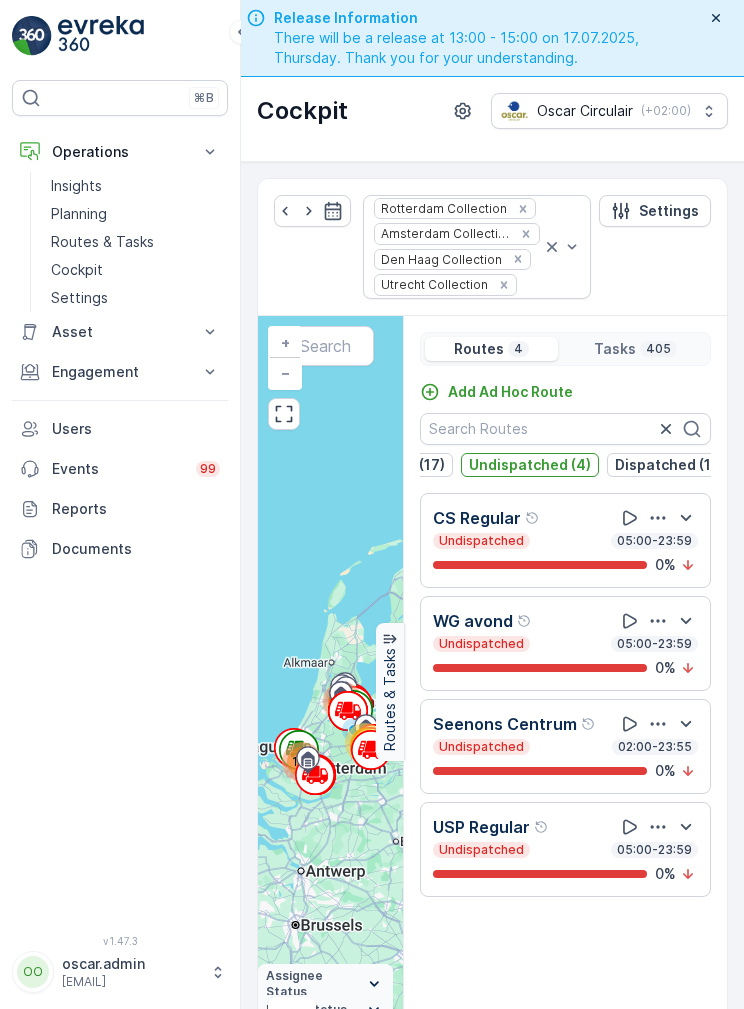 click 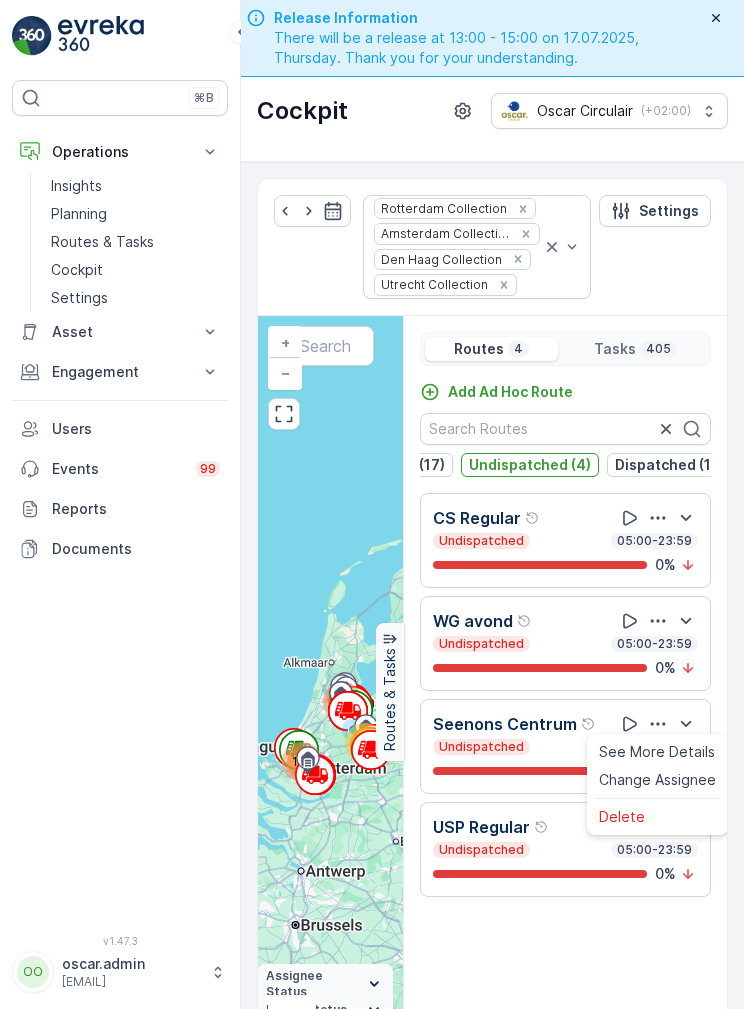 click on "See More Details" at bounding box center (657, 752) 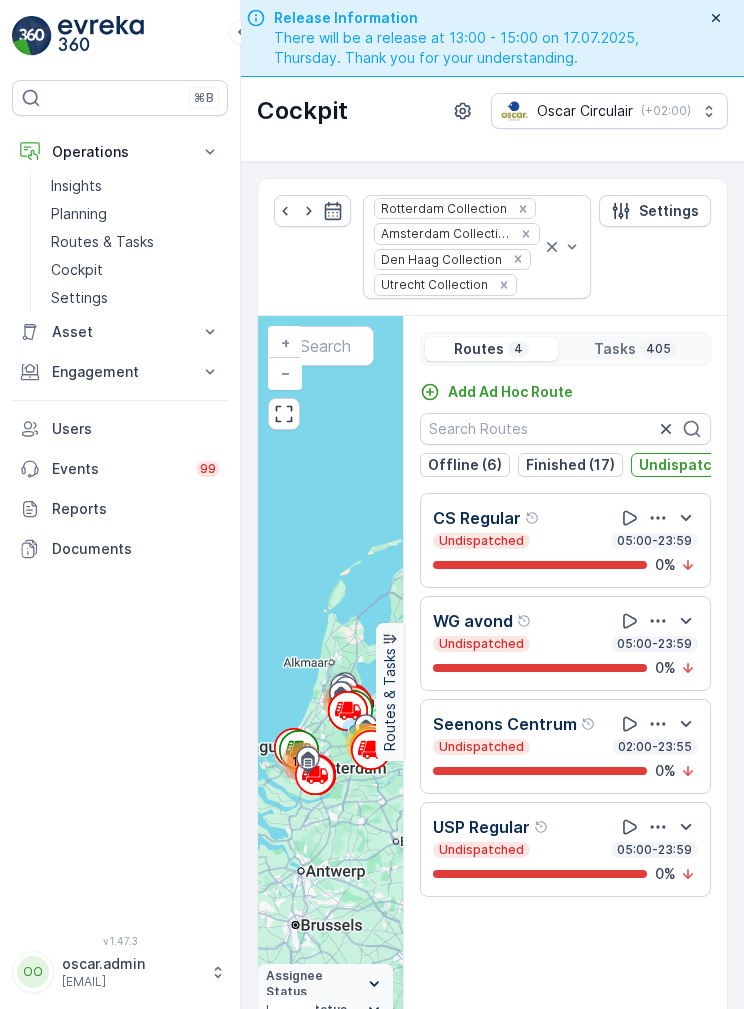 scroll, scrollTop: 0, scrollLeft: 0, axis: both 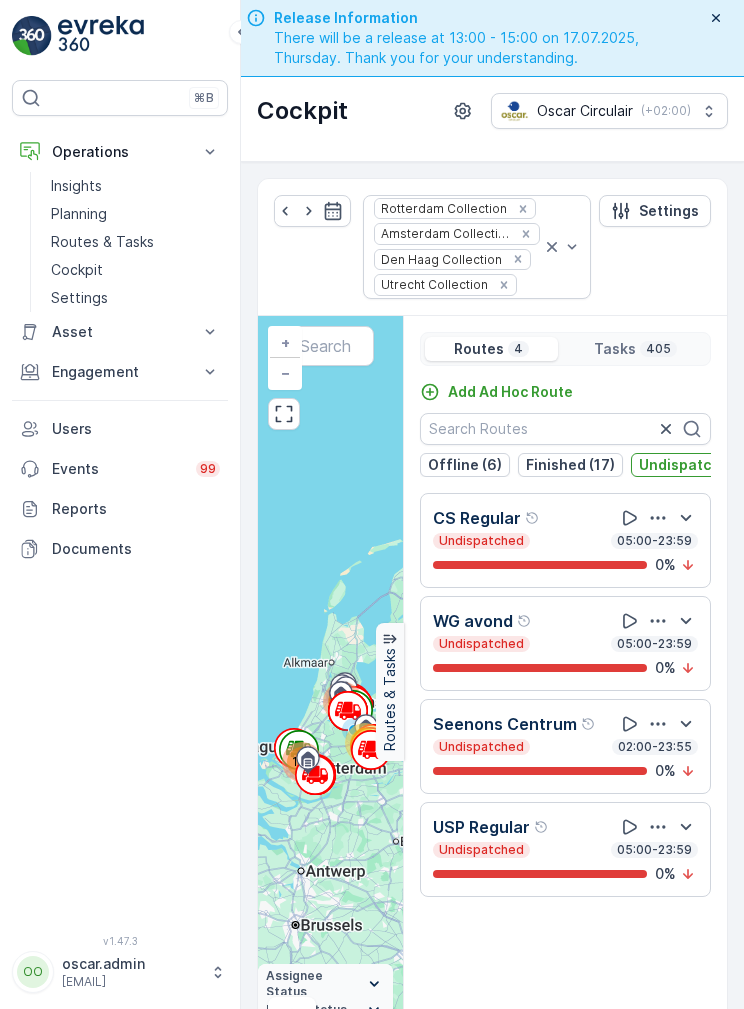 click on "Finished   (17)" at bounding box center (570, 465) 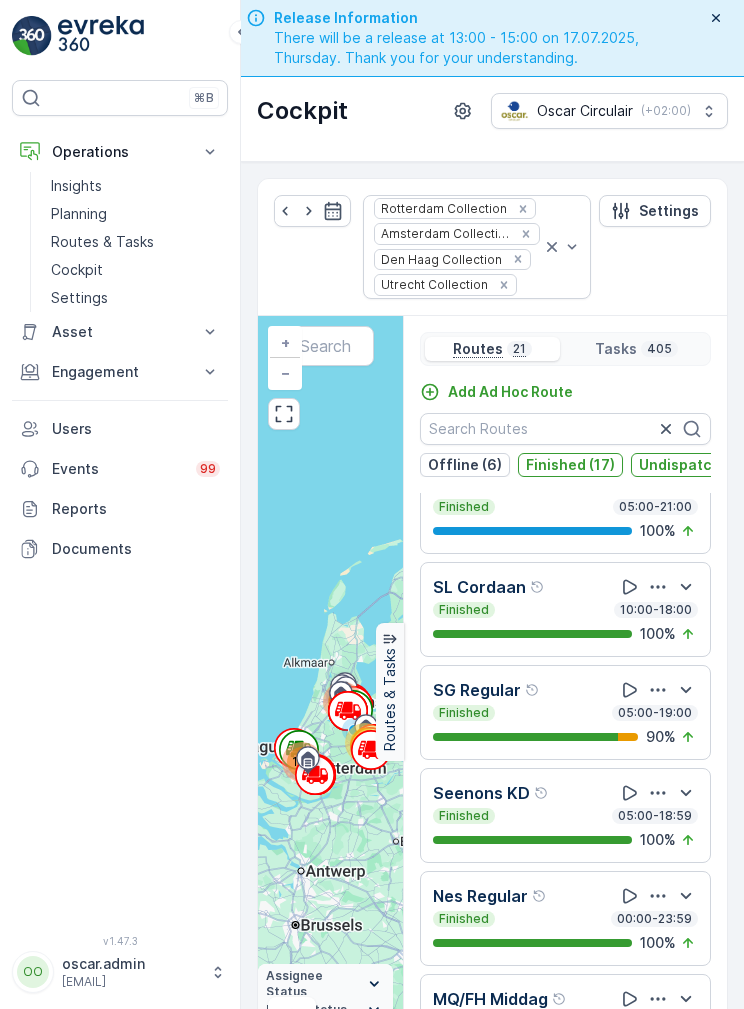scroll, scrollTop: 139, scrollLeft: 0, axis: vertical 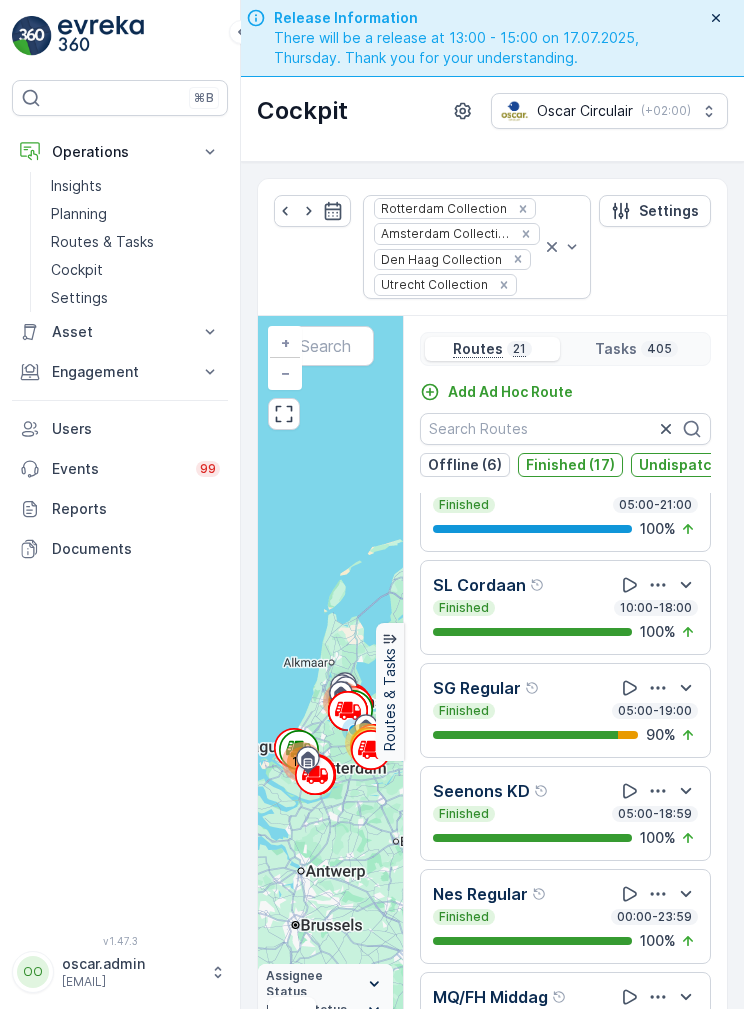 click on "Undispatched   (4)" at bounding box center (700, 465) 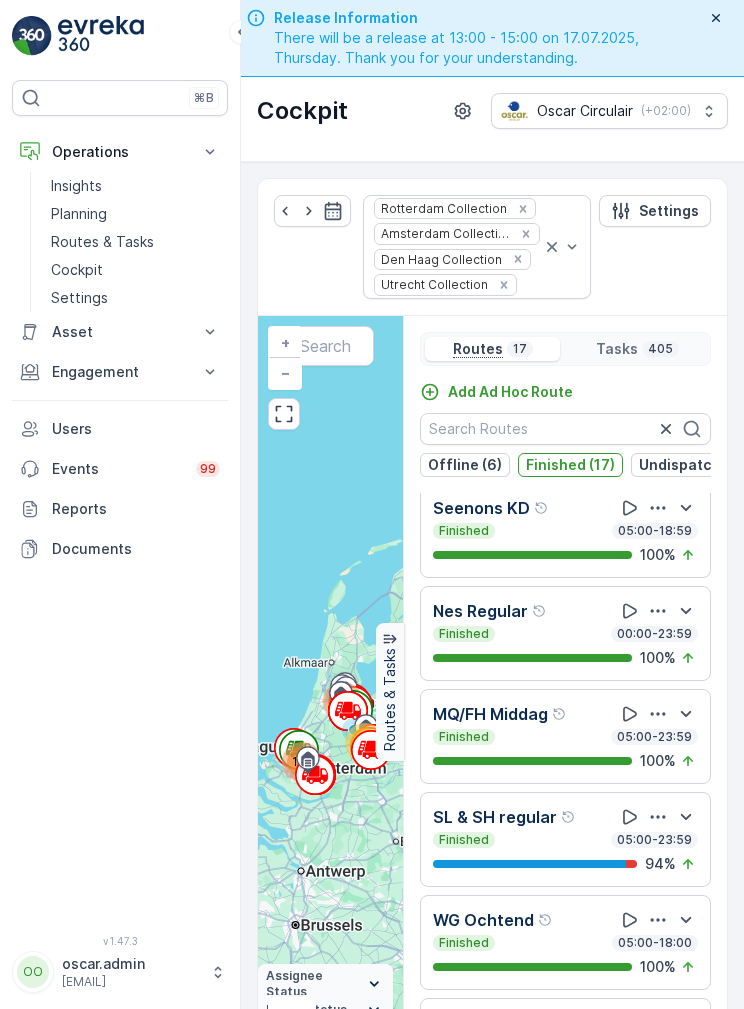scroll, scrollTop: 423, scrollLeft: 0, axis: vertical 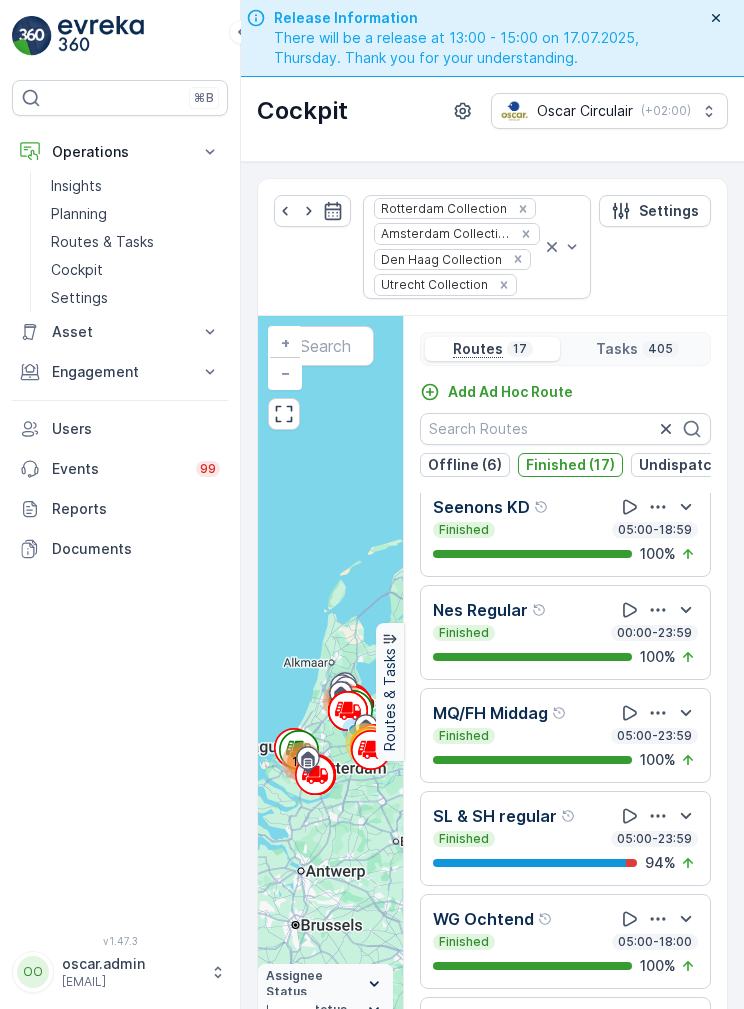 click 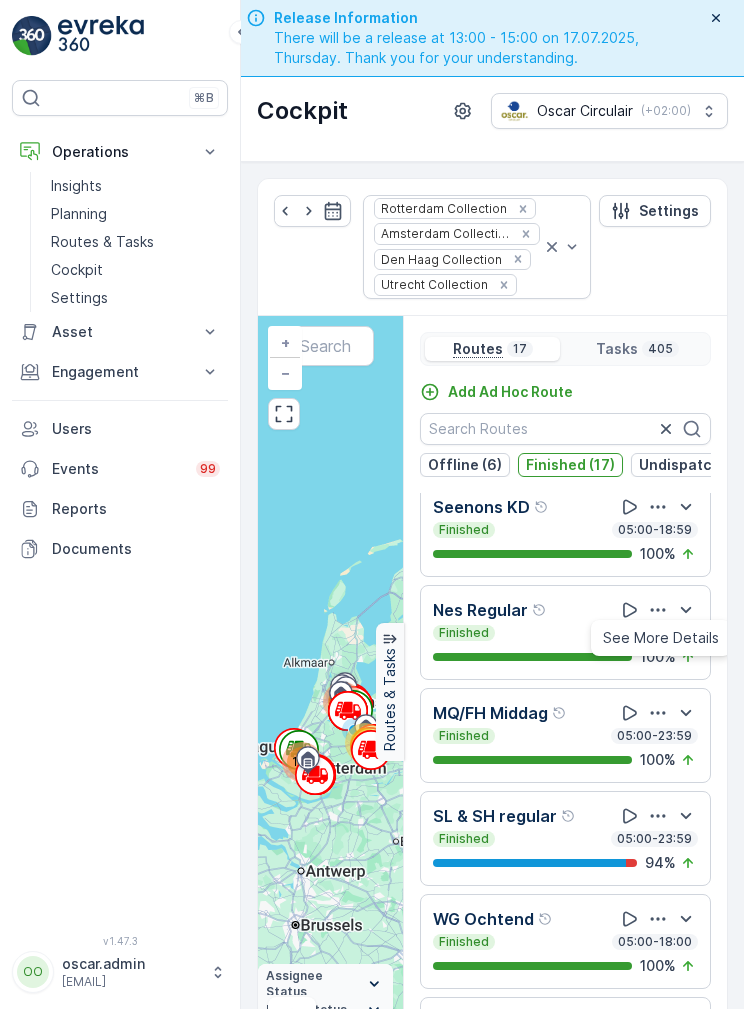 click on "See More Details" at bounding box center [661, 638] 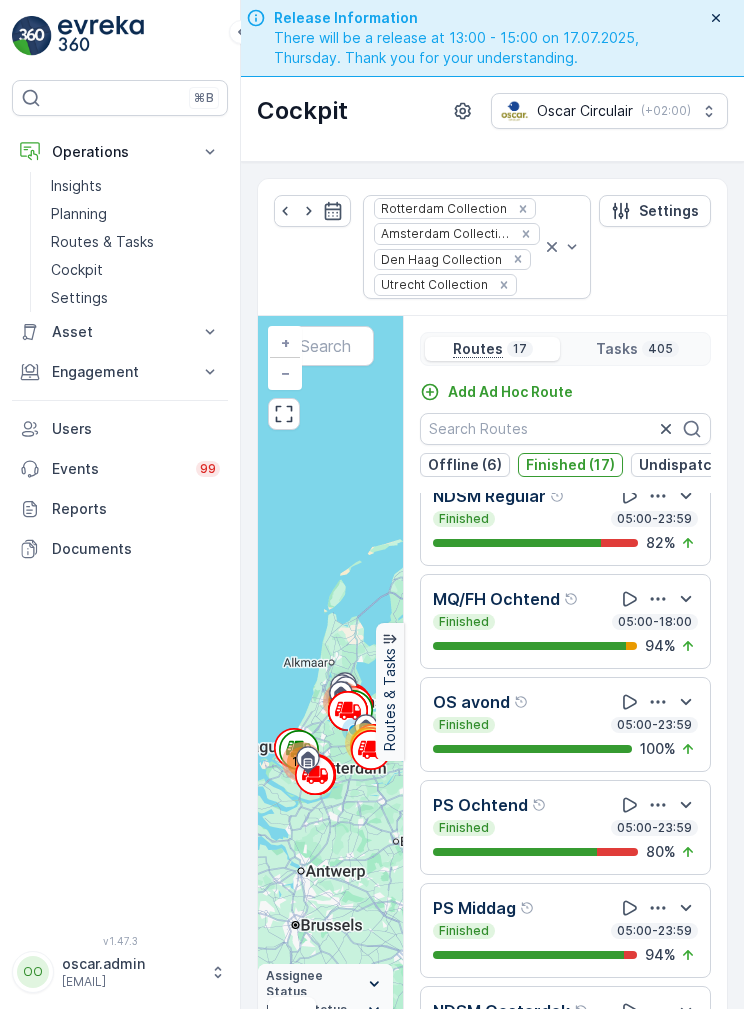 scroll, scrollTop: 1051, scrollLeft: 0, axis: vertical 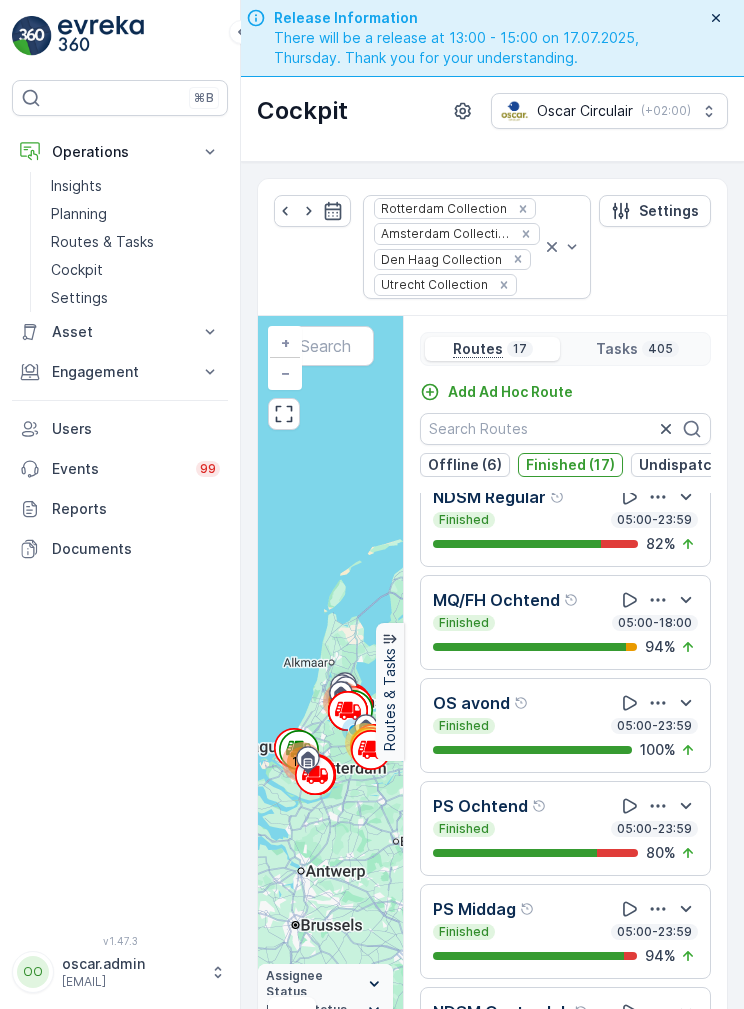 click on "Finished   (17)" at bounding box center [570, 465] 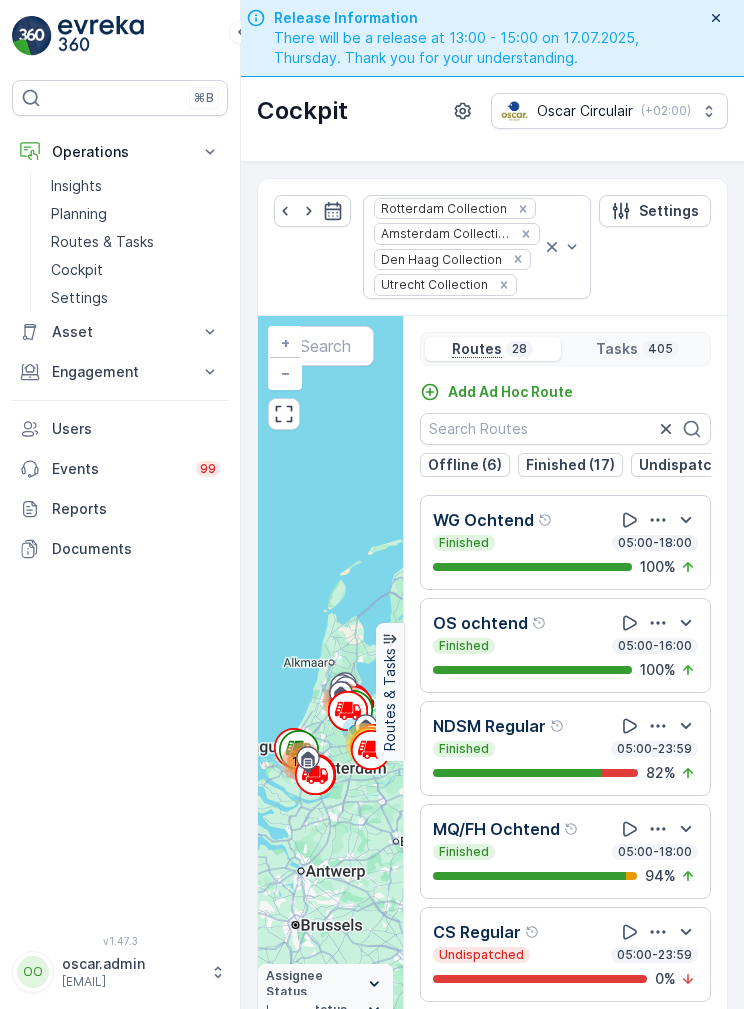 click on "Offline   (6)" at bounding box center [465, 465] 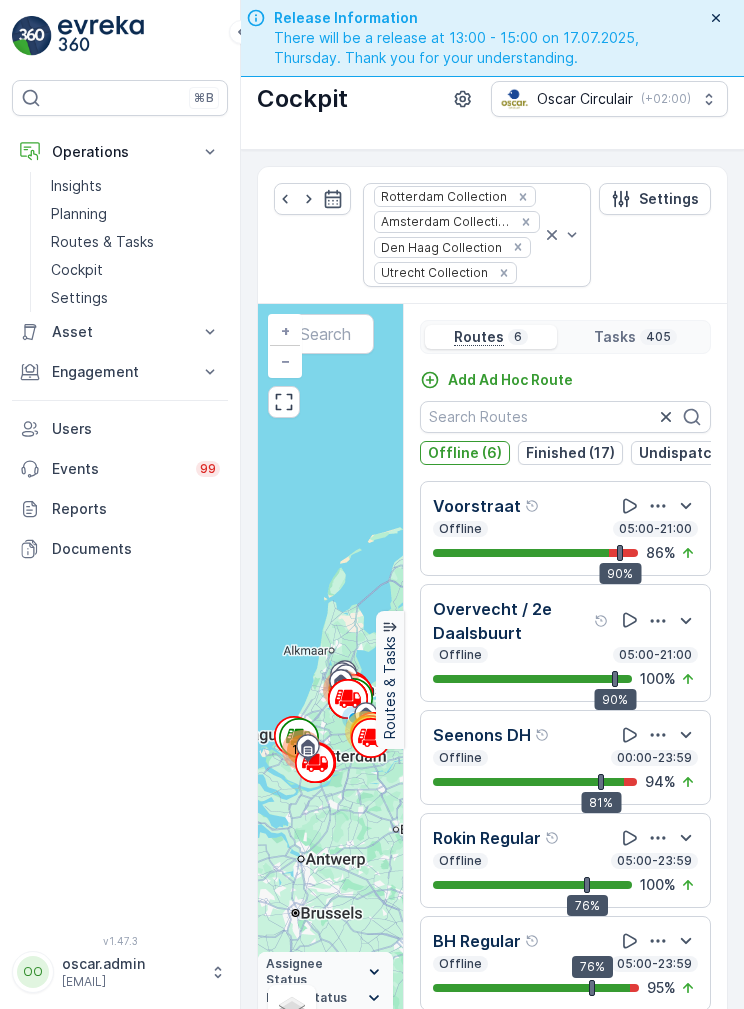 scroll, scrollTop: 17, scrollLeft: 0, axis: vertical 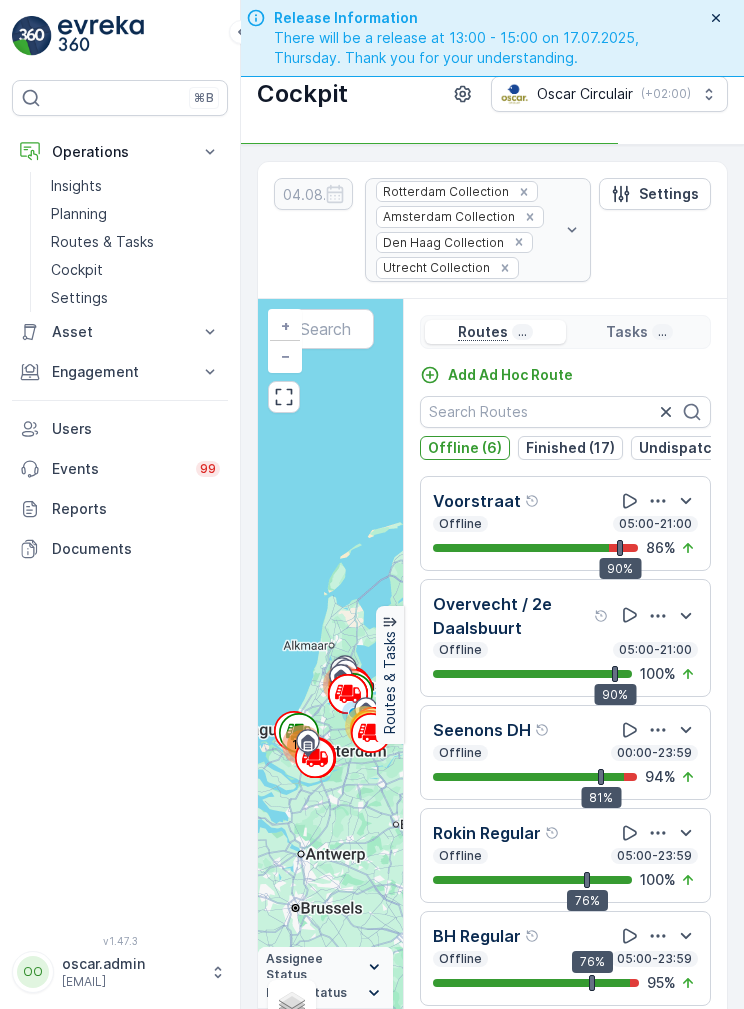 click 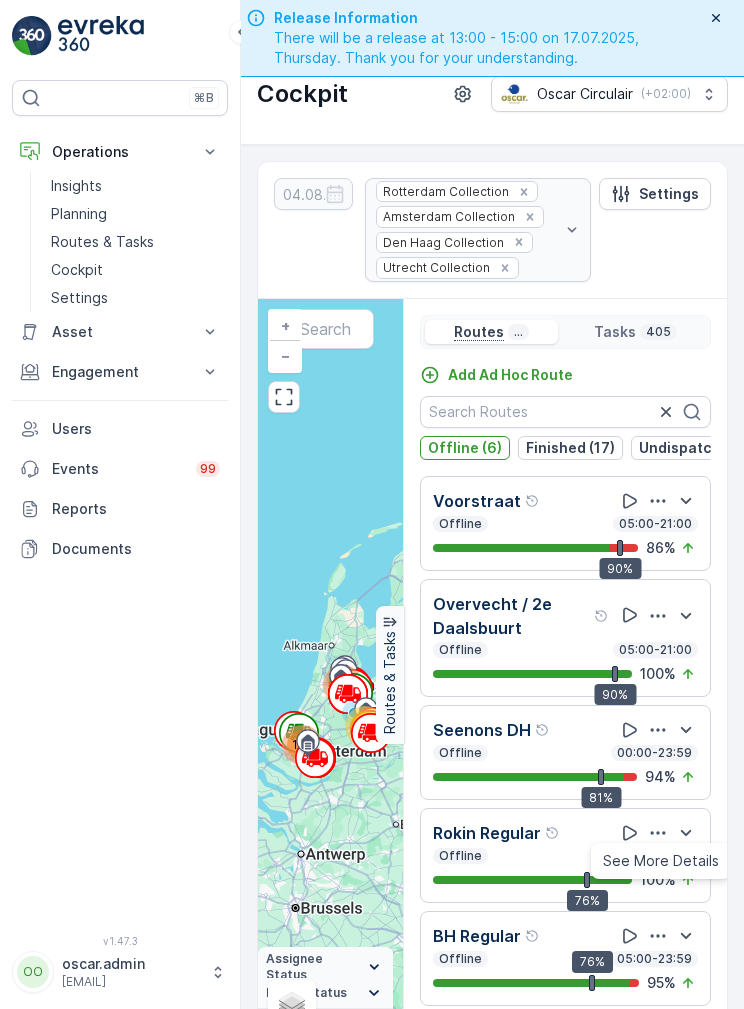 click on "See More Details" at bounding box center [661, 861] 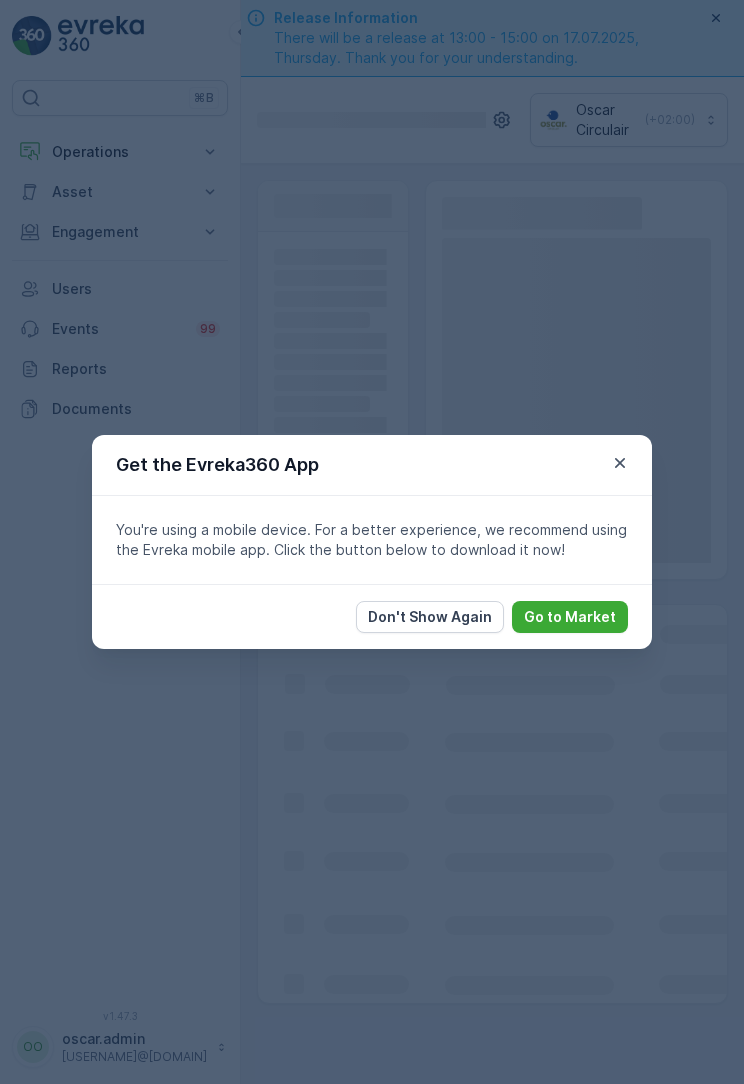 scroll, scrollTop: 0, scrollLeft: 0, axis: both 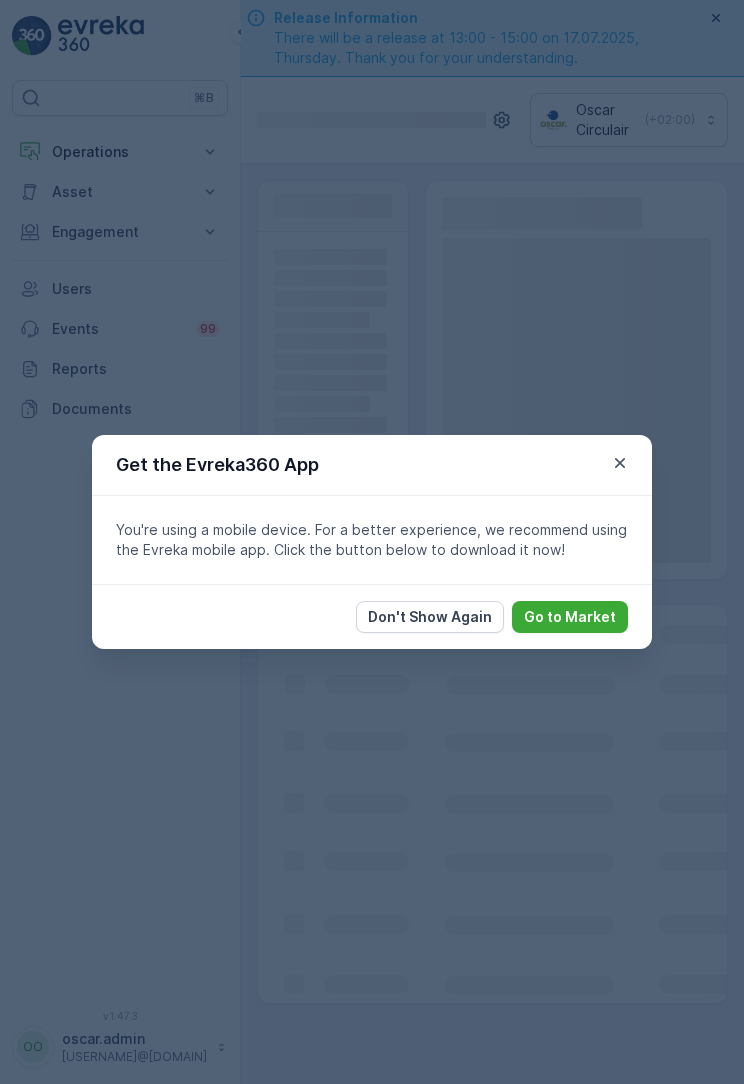 click 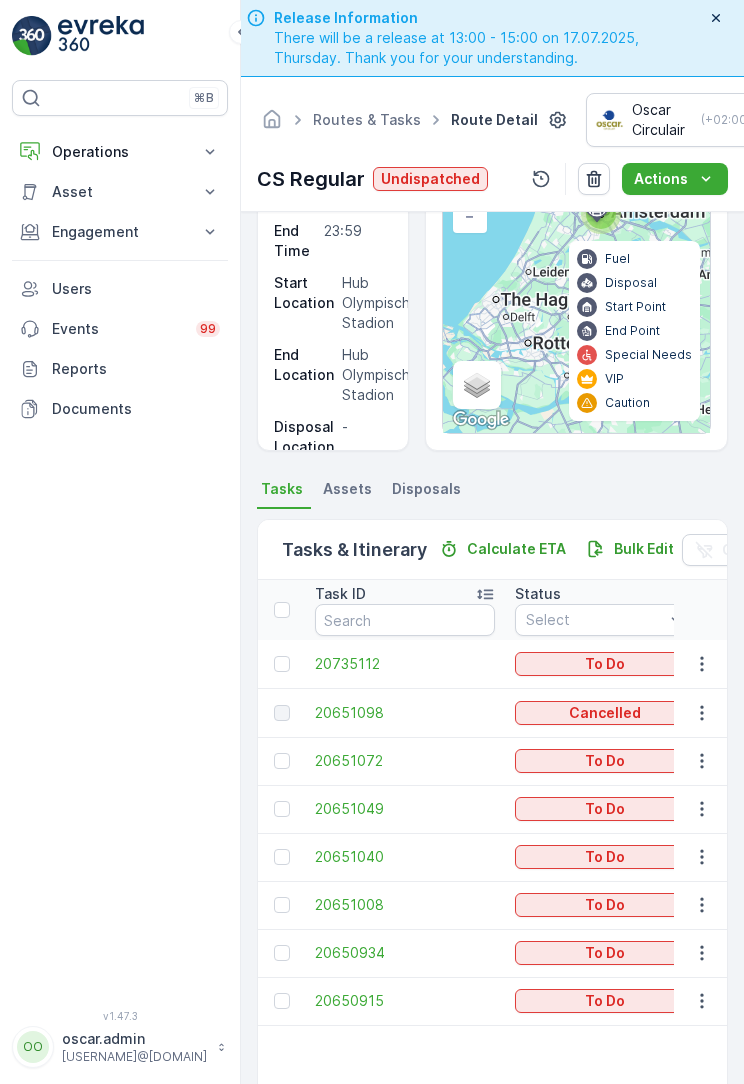 scroll, scrollTop: 176, scrollLeft: 0, axis: vertical 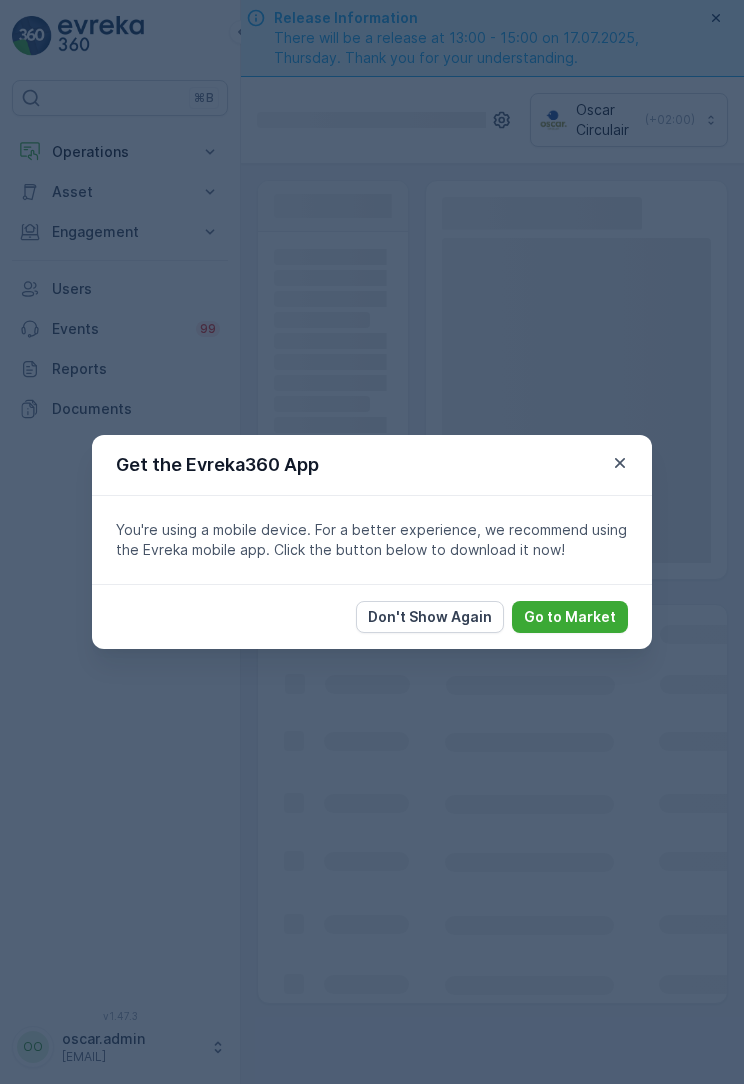click 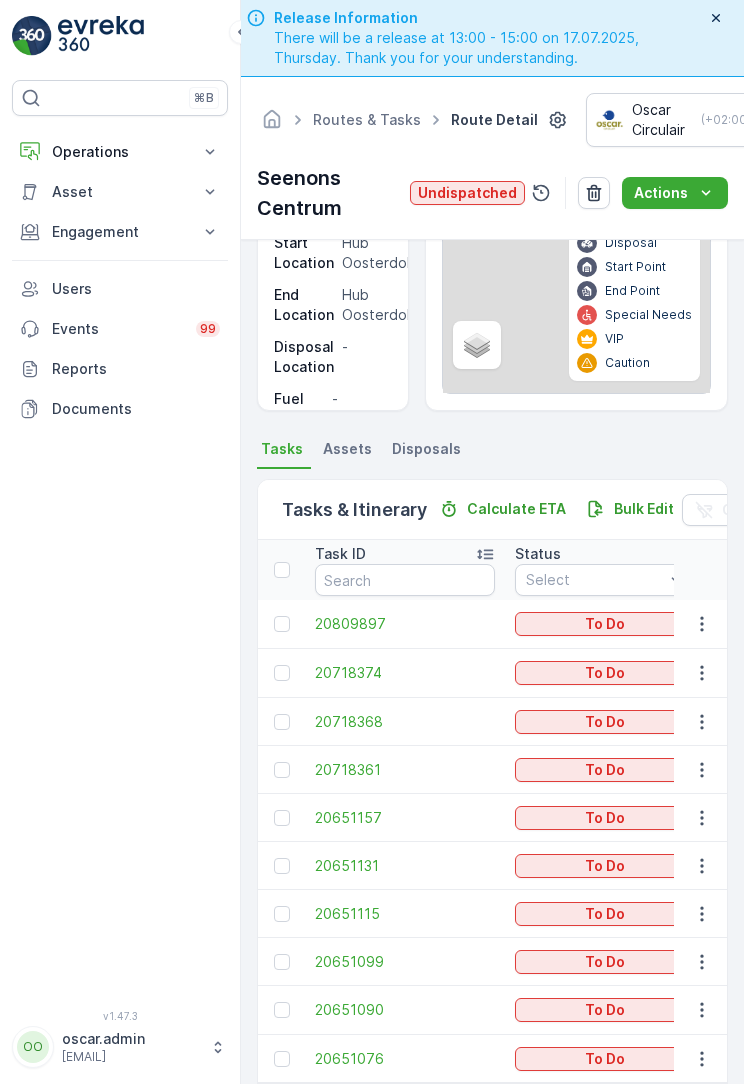 scroll, scrollTop: 218, scrollLeft: 0, axis: vertical 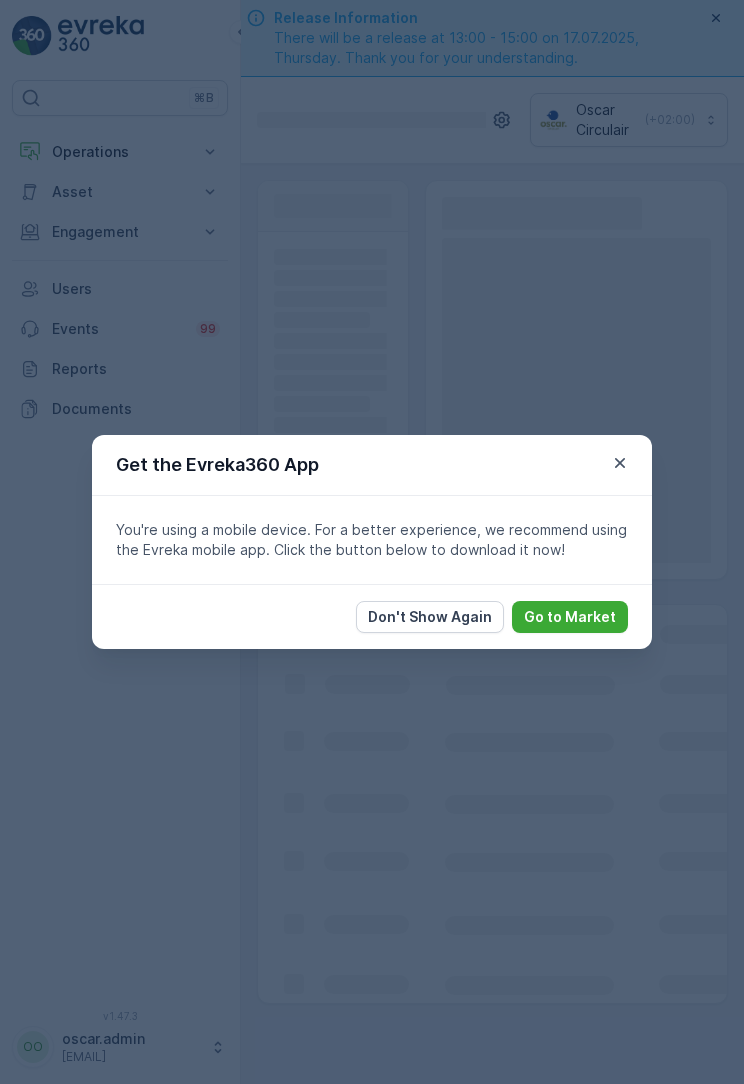click 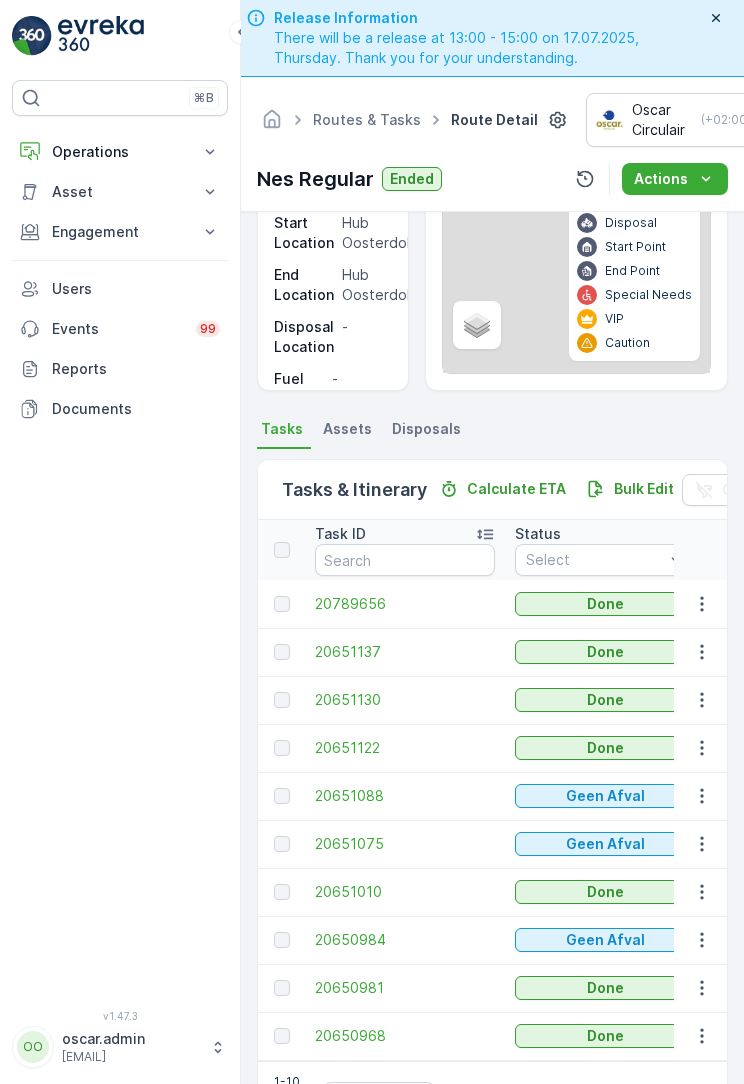 scroll, scrollTop: 188, scrollLeft: 0, axis: vertical 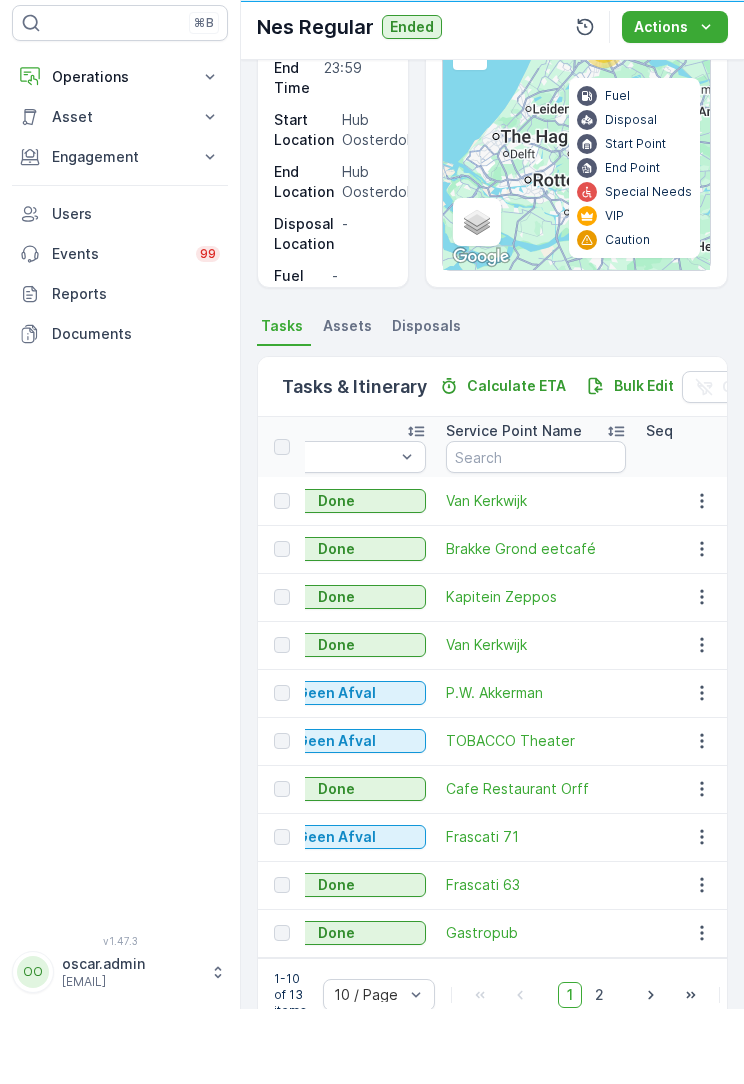 click on "2" at bounding box center (599, 1070) 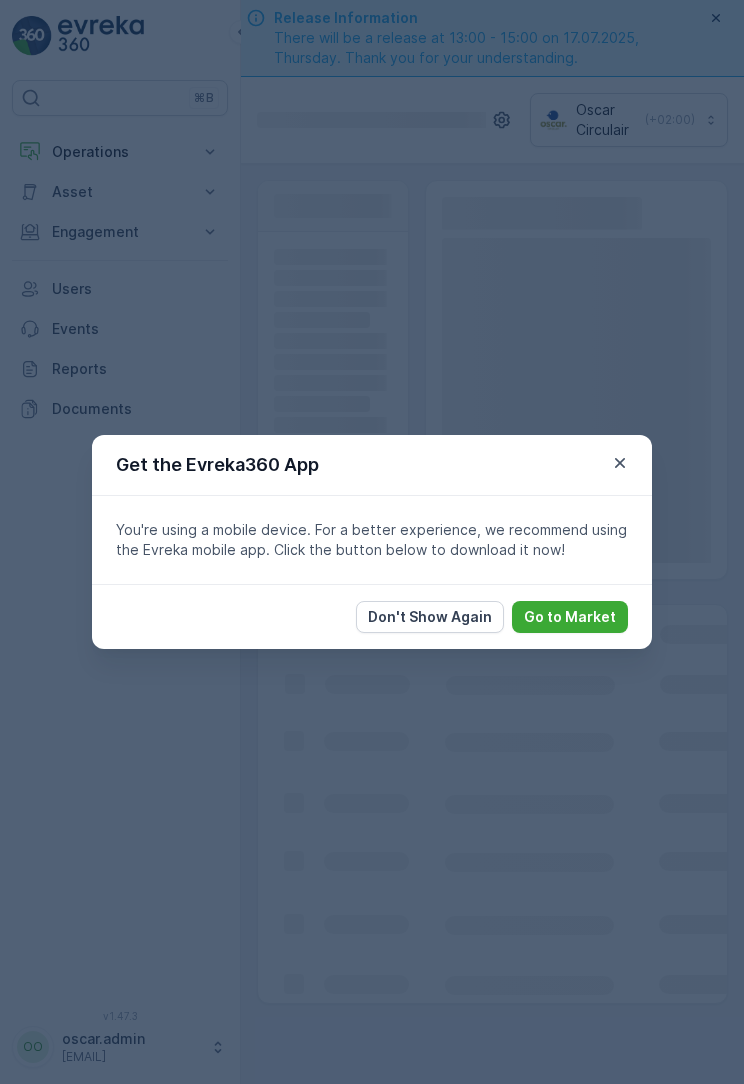 scroll, scrollTop: 0, scrollLeft: 0, axis: both 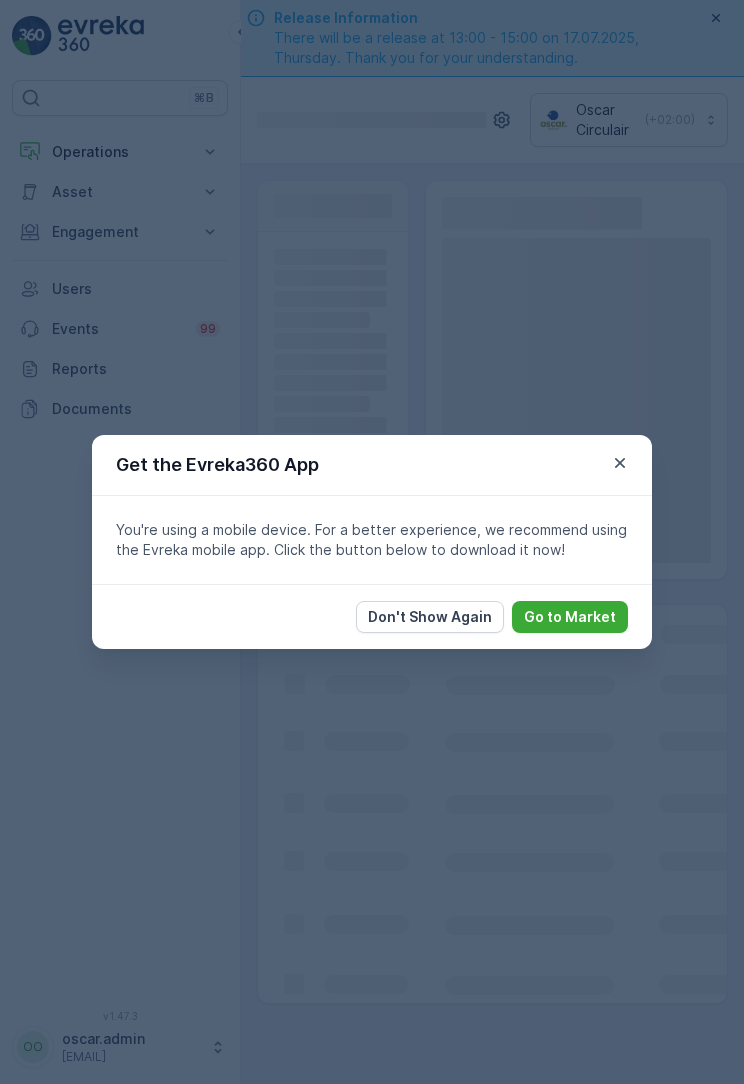 click 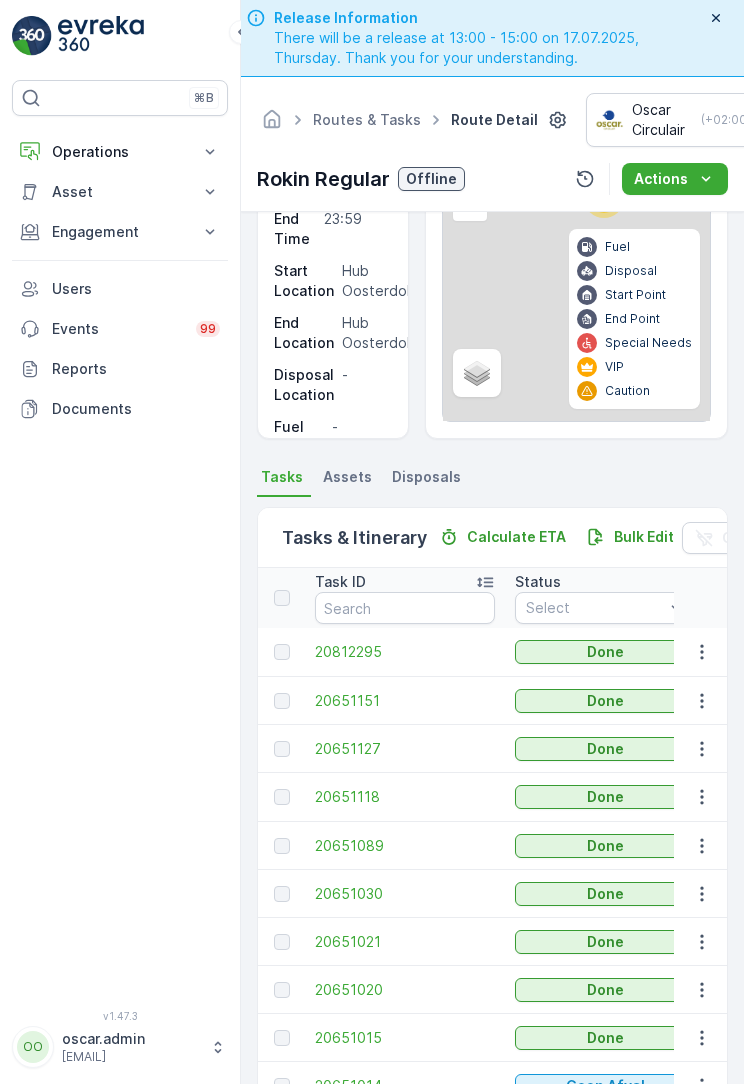 scroll, scrollTop: 189, scrollLeft: 0, axis: vertical 